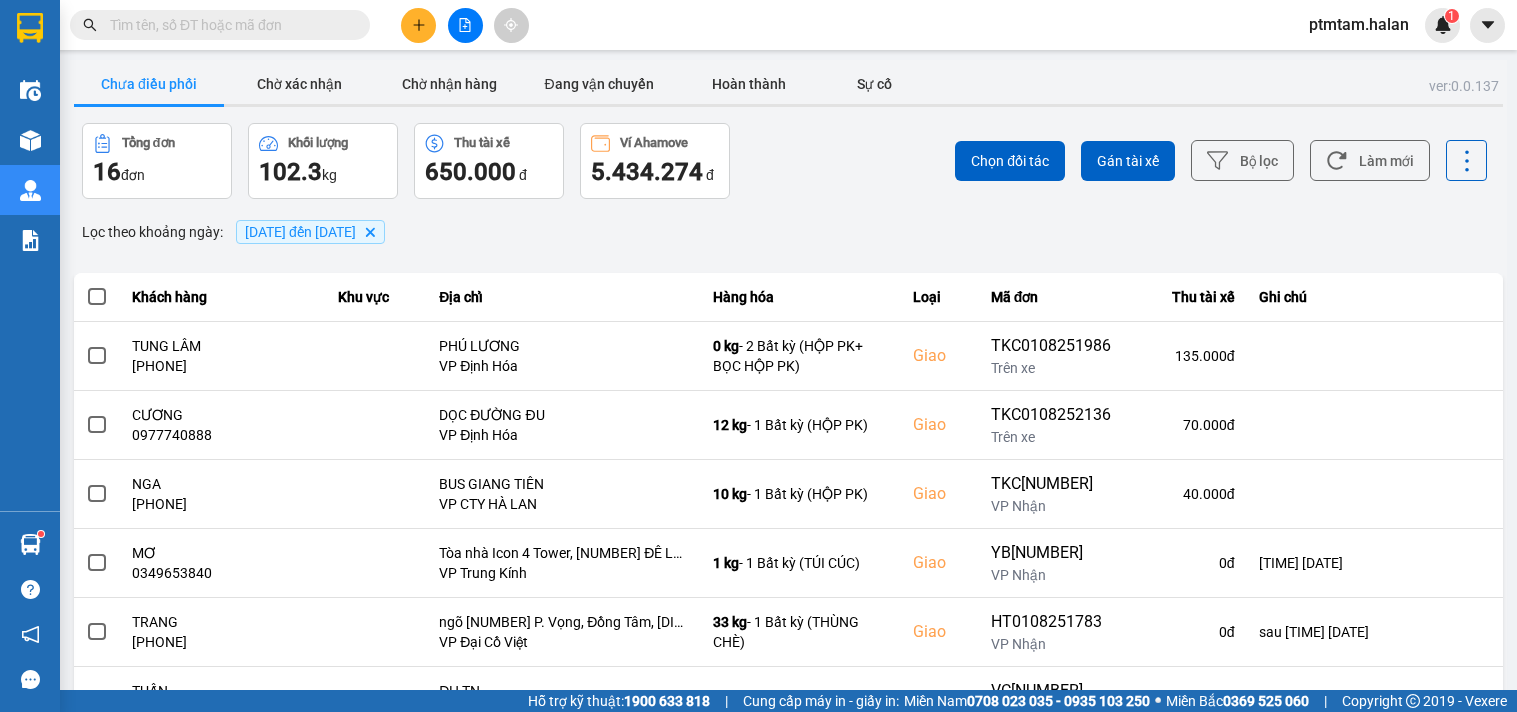 click at bounding box center [228, 25] 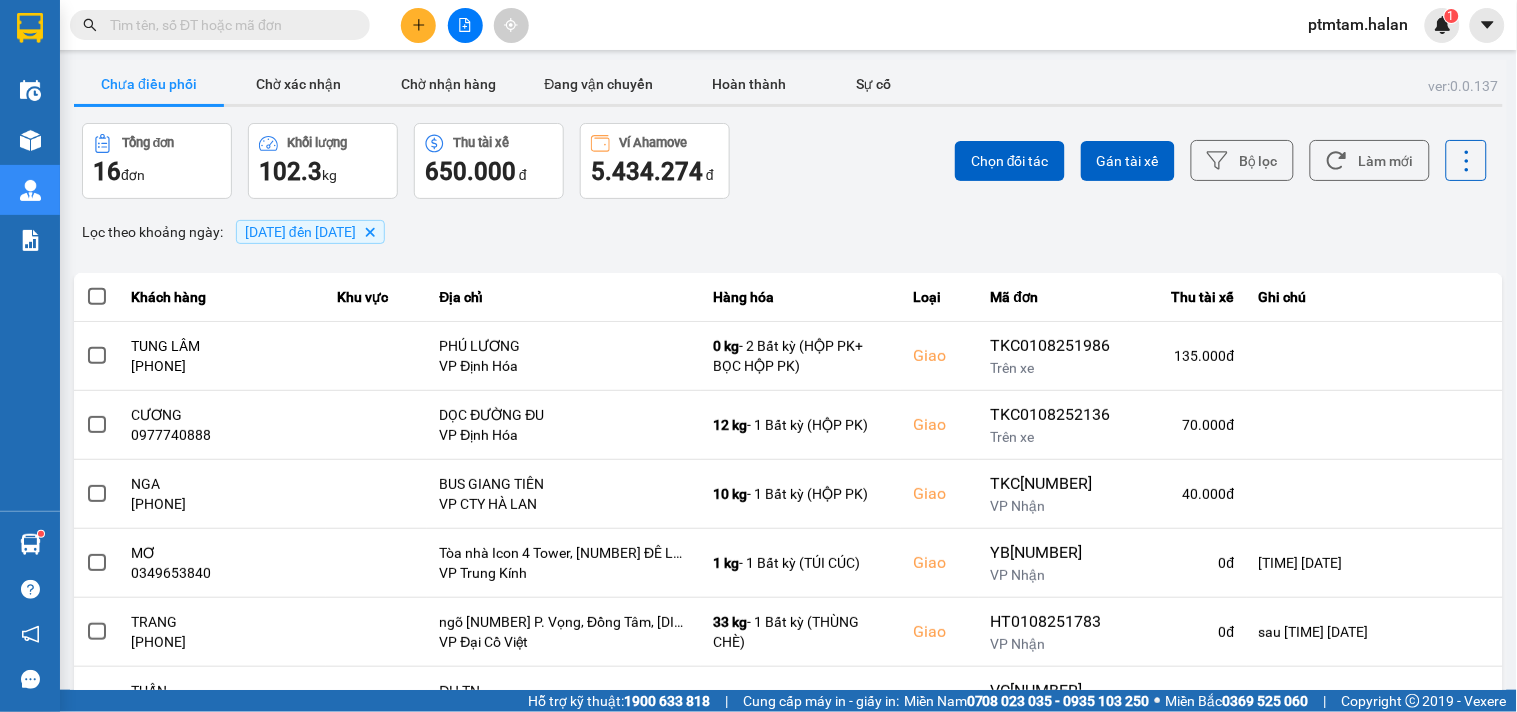 scroll, scrollTop: 368, scrollLeft: 0, axis: vertical 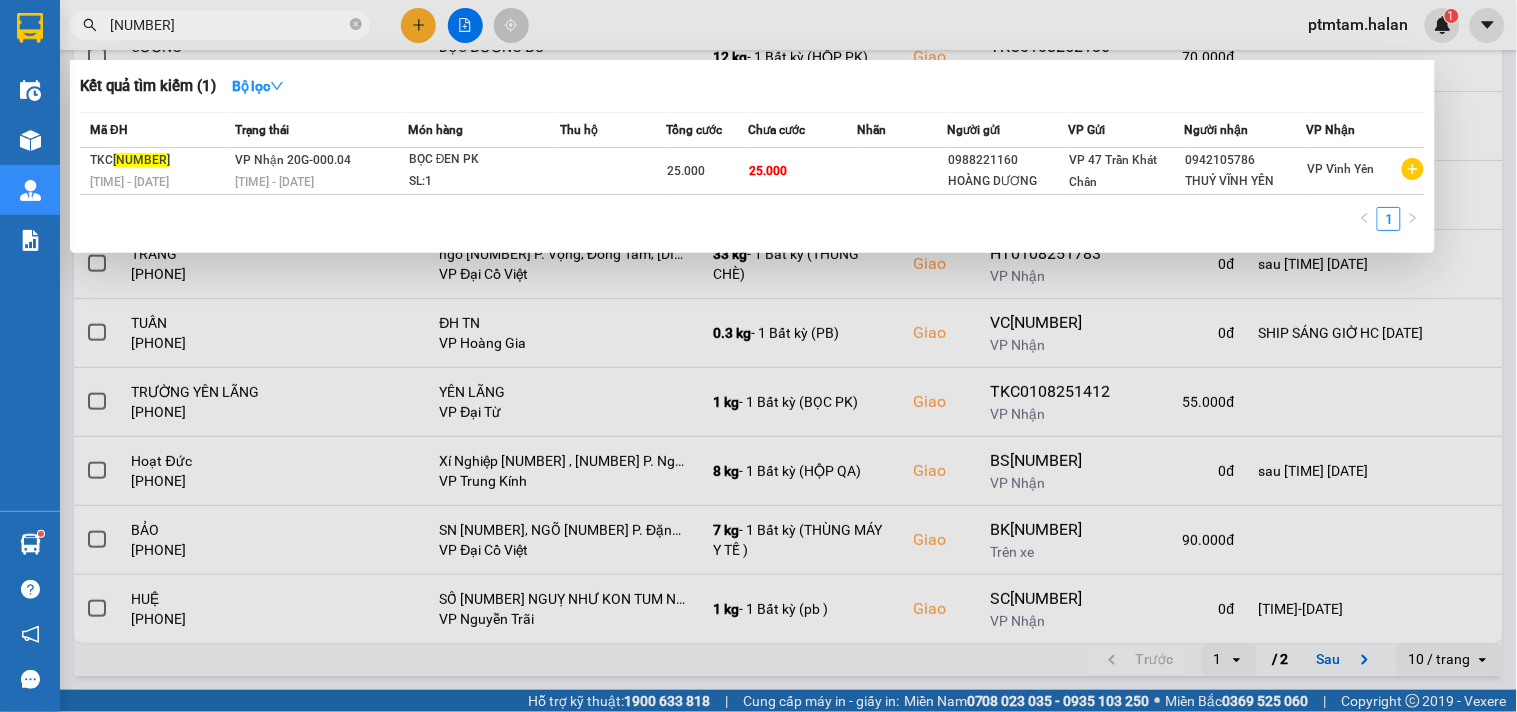 click on "3107252099" at bounding box center (228, 25) 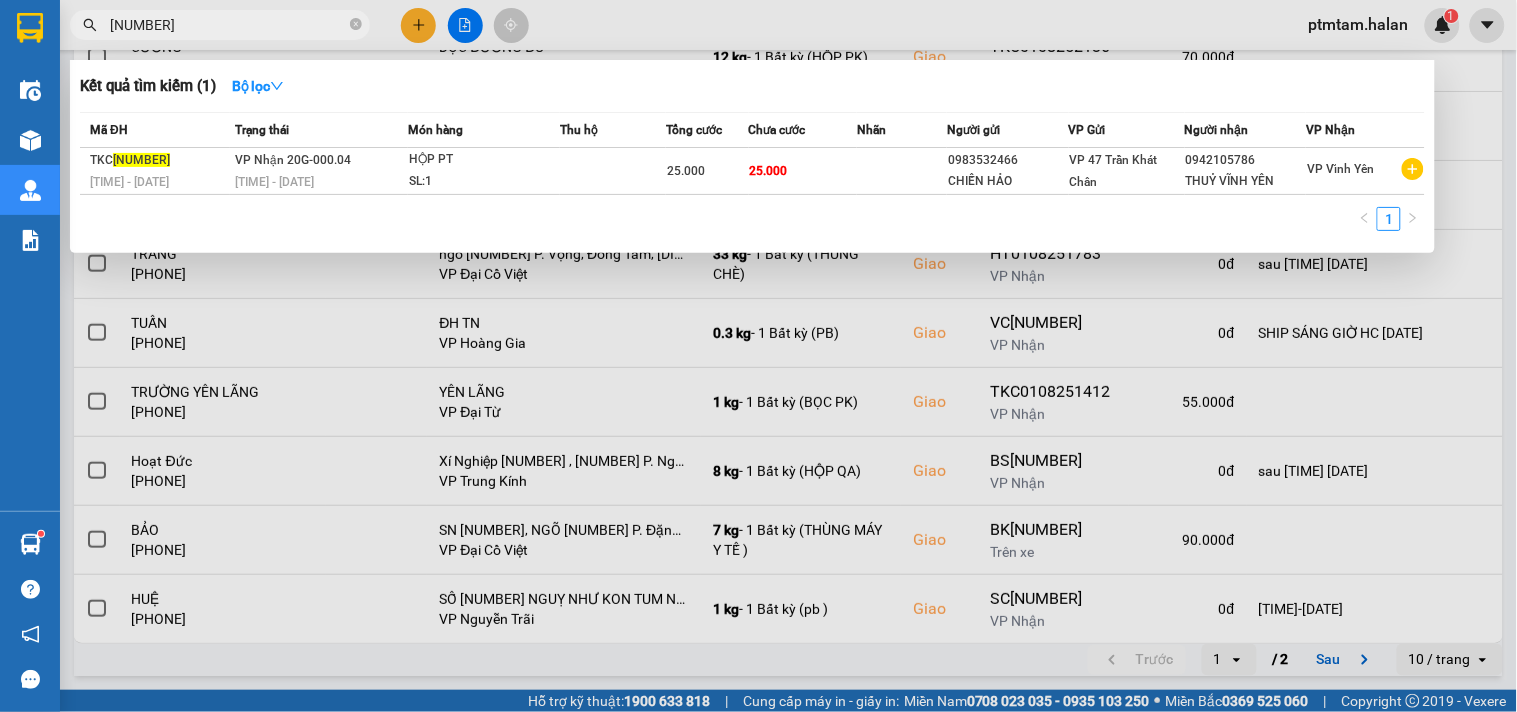 click at bounding box center [758, 356] 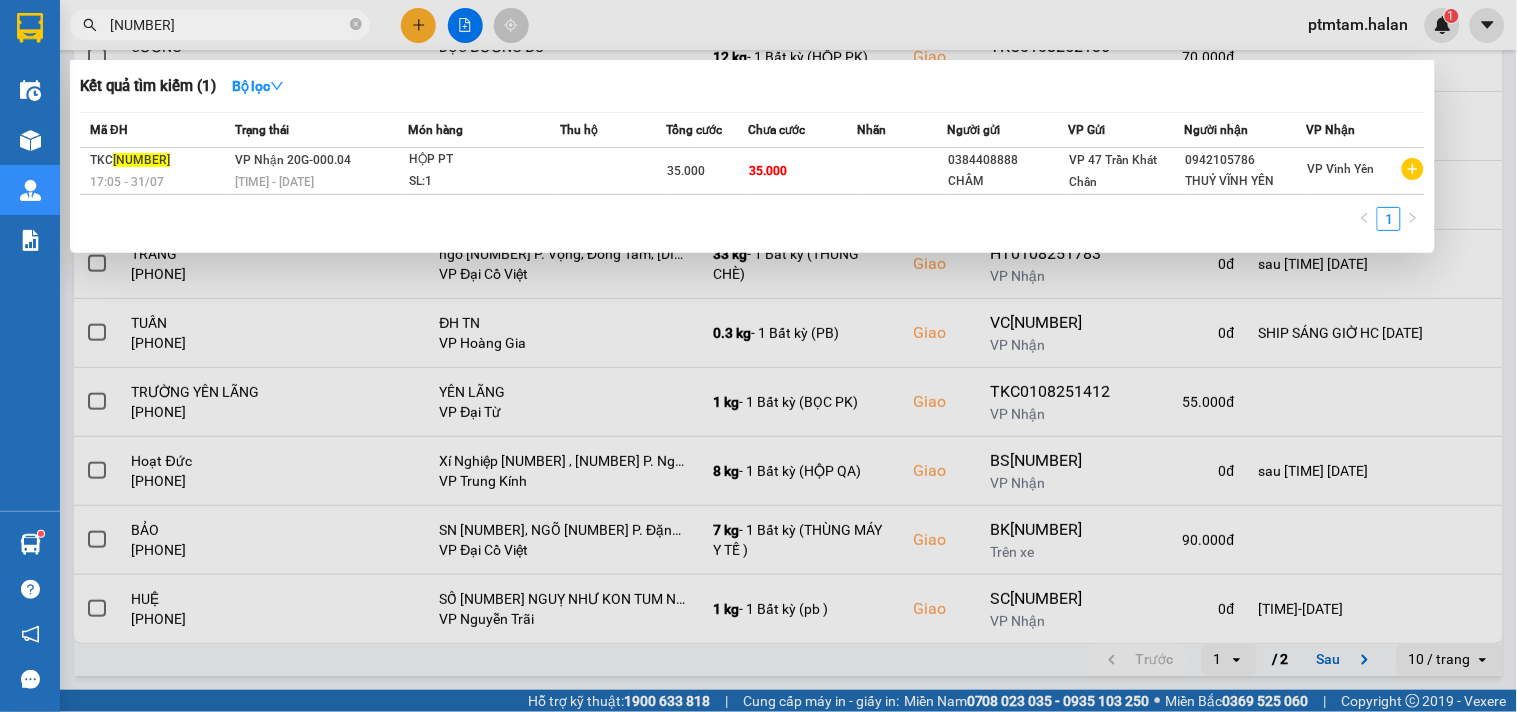 click at bounding box center [758, 356] 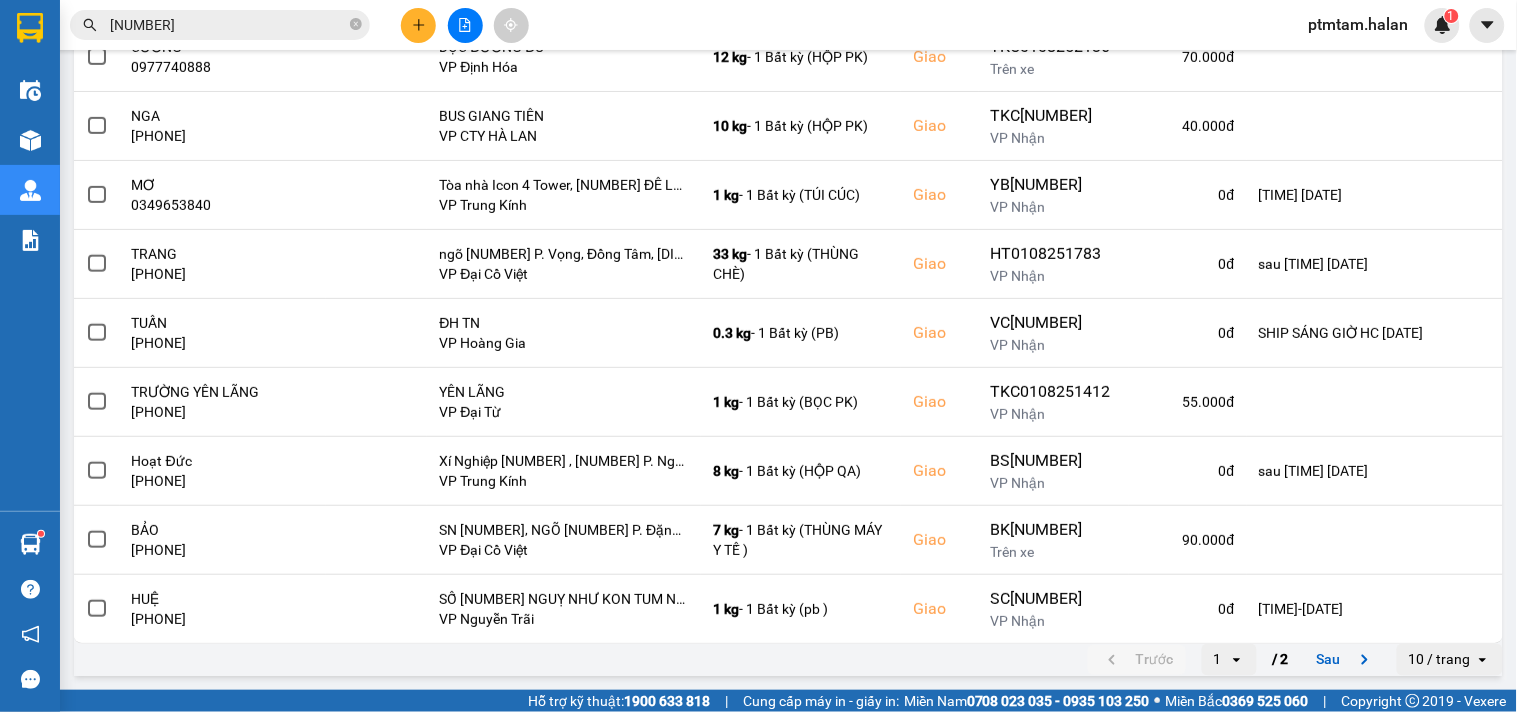 scroll, scrollTop: 0, scrollLeft: 0, axis: both 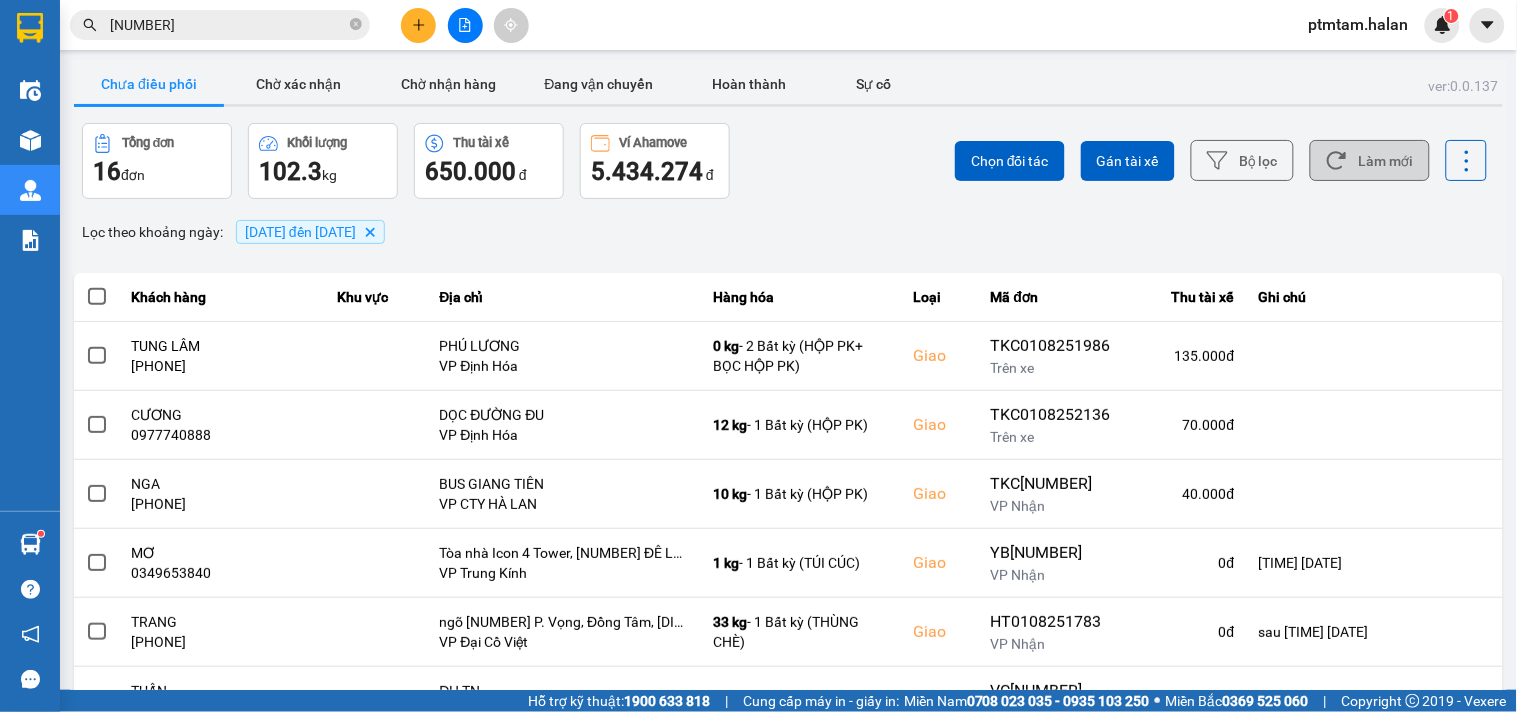 click on "Làm mới" at bounding box center [1370, 160] 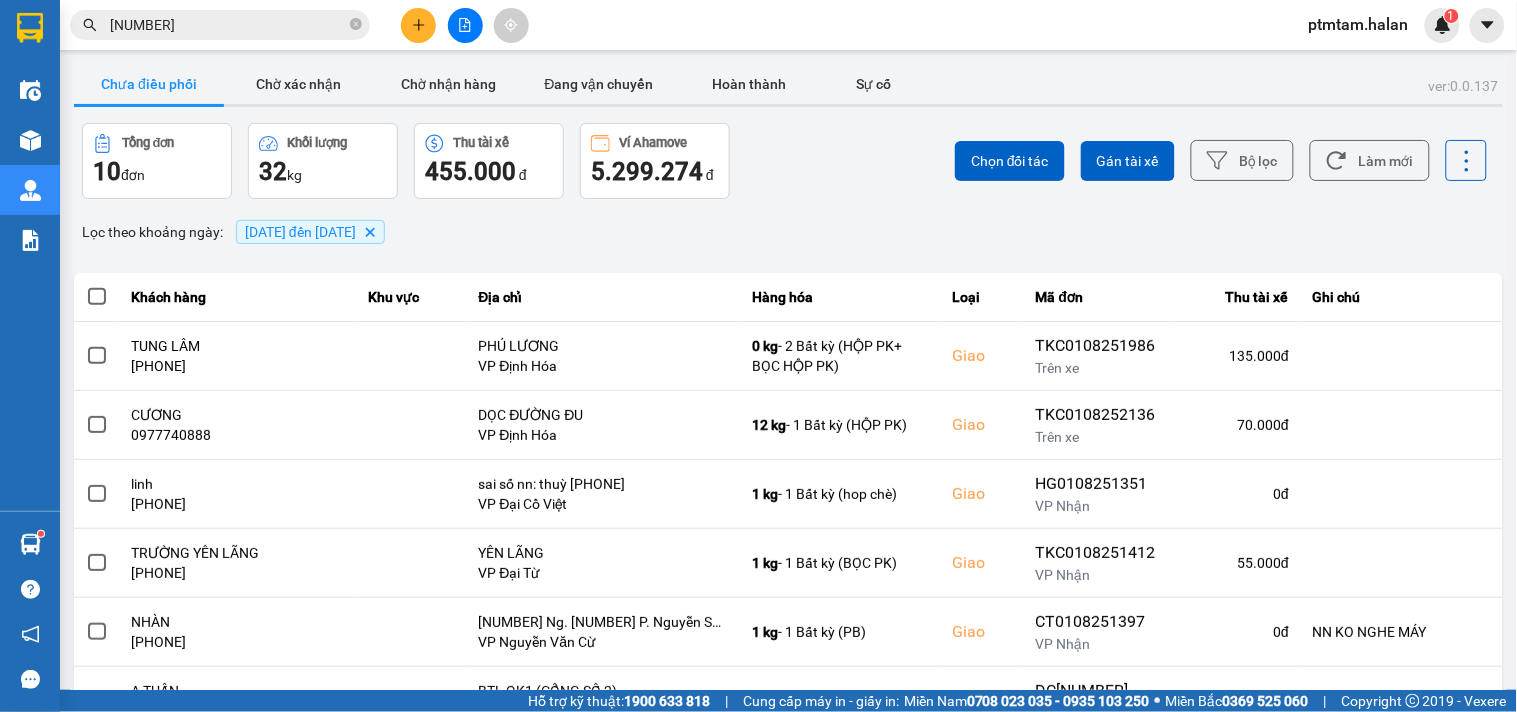 click on "Lọc theo khoảng ngày : 01/08/2025 đến 01/08/2025 Delete" at bounding box center [788, 232] 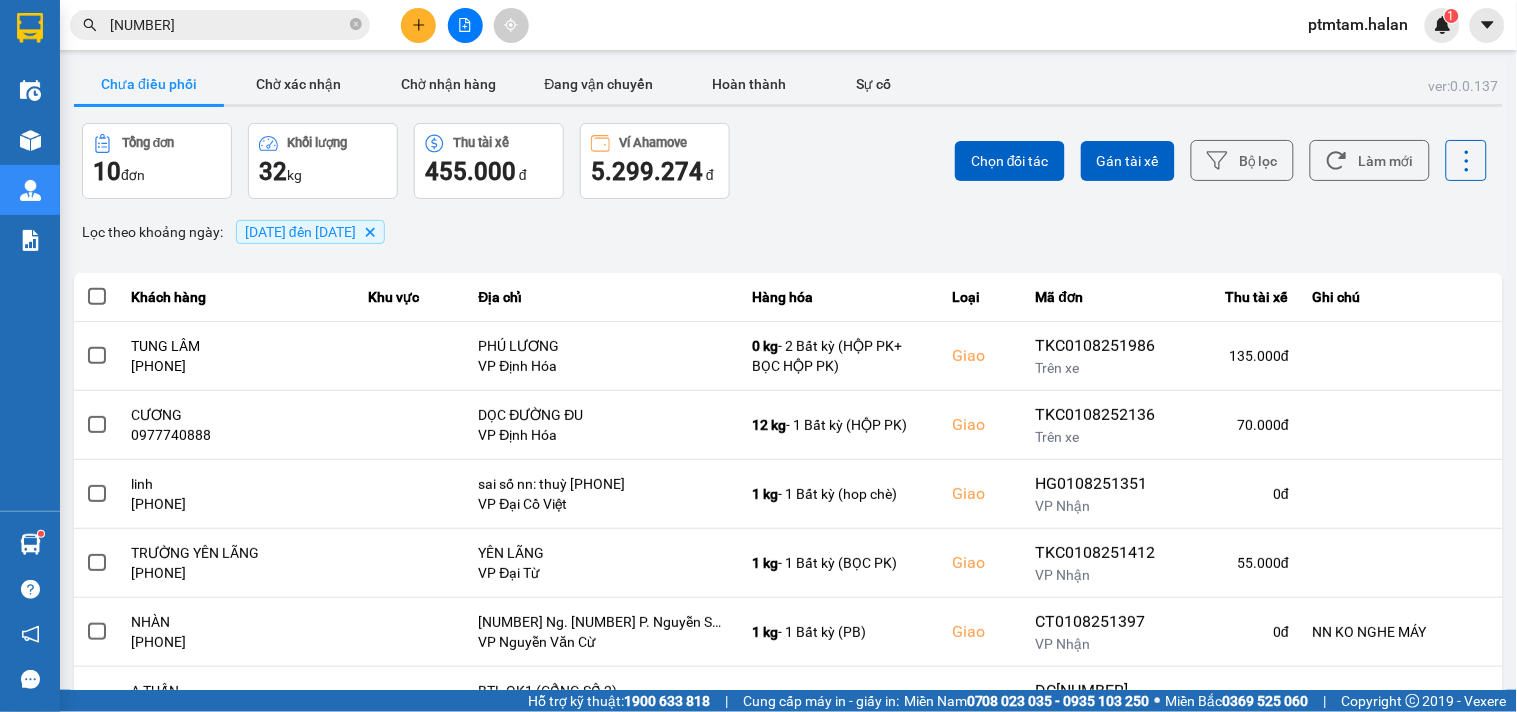 click on "Lọc theo khoảng ngày : 01/08/2025 đến 01/08/2025 Delete" at bounding box center (788, 232) 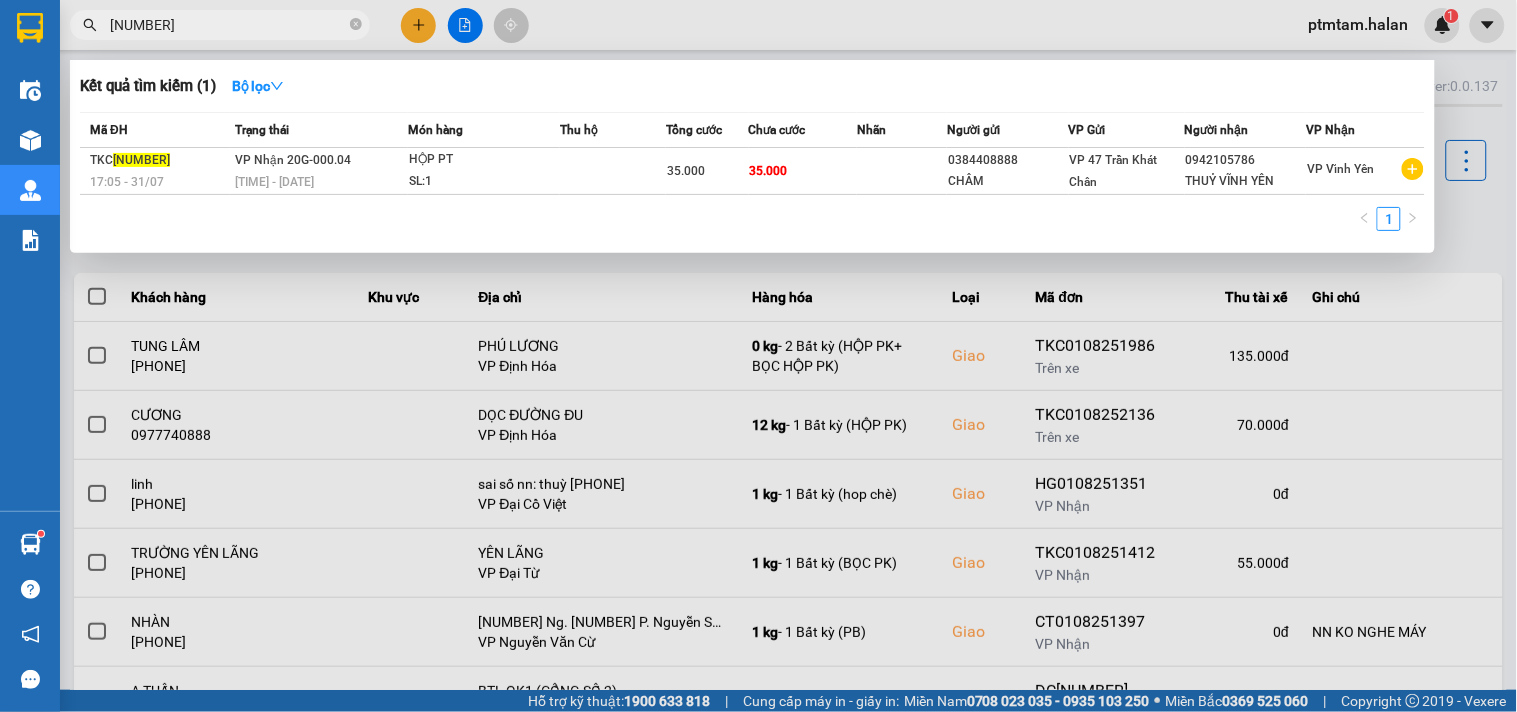 click on "3107251869" at bounding box center [228, 25] 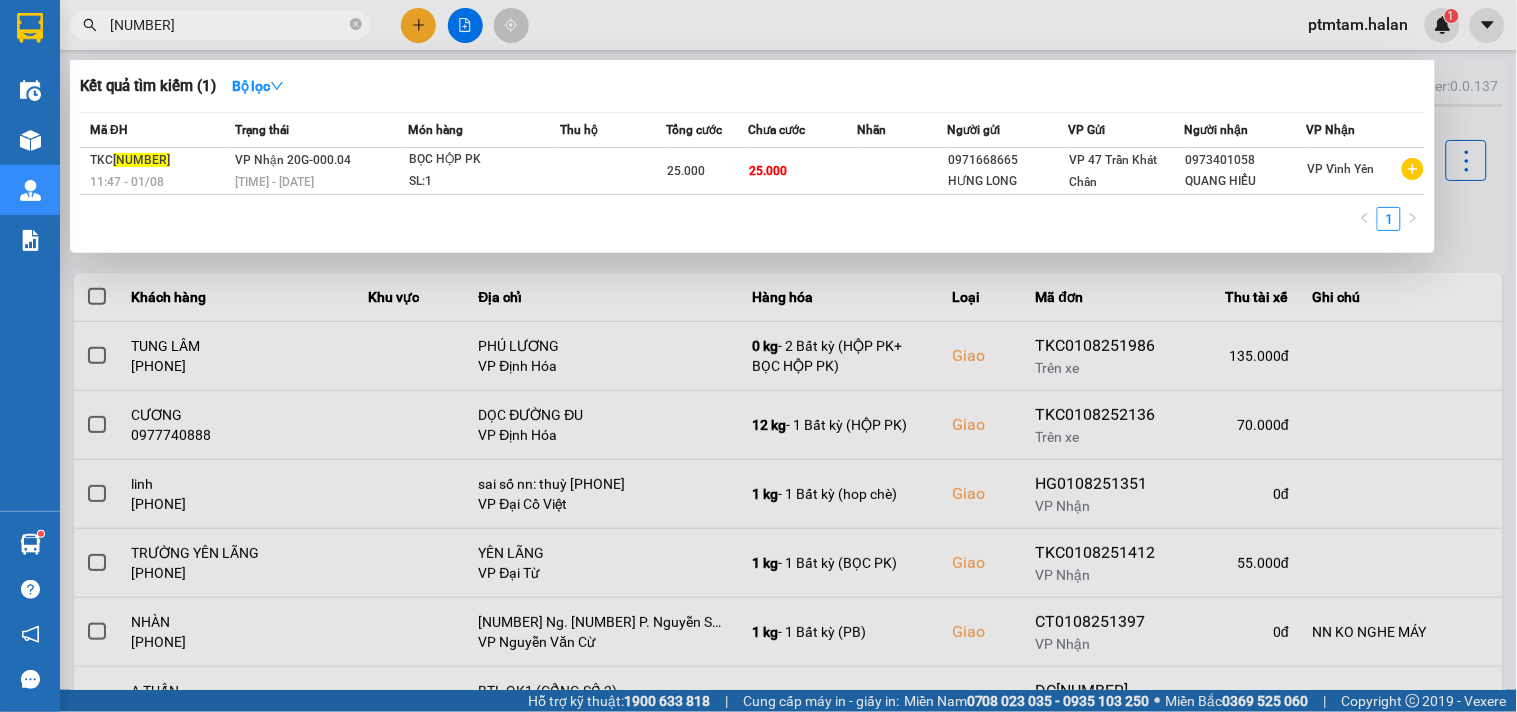 drag, startPoint x: 376, startPoint y: 238, endPoint x: 382, endPoint y: 250, distance: 13.416408 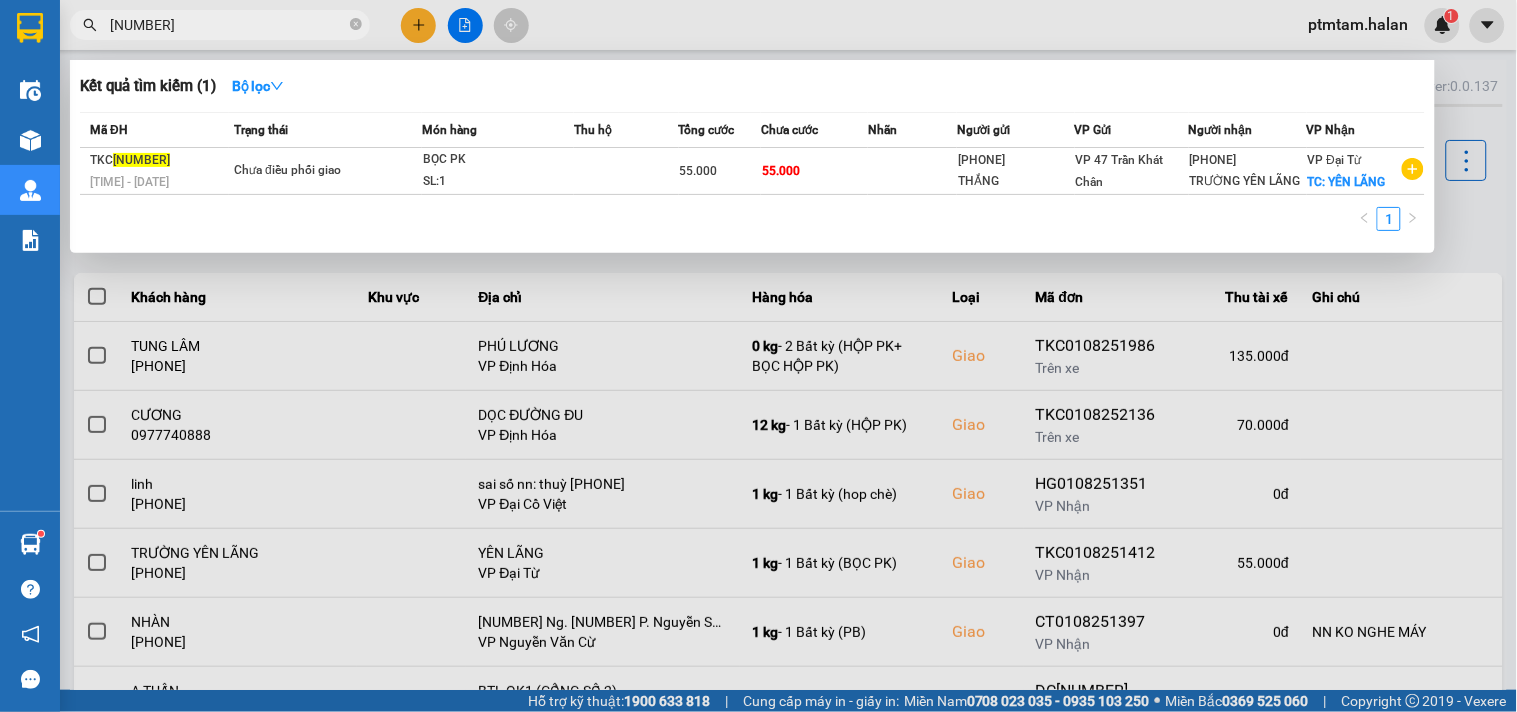 click on "0108251412" at bounding box center (228, 25) 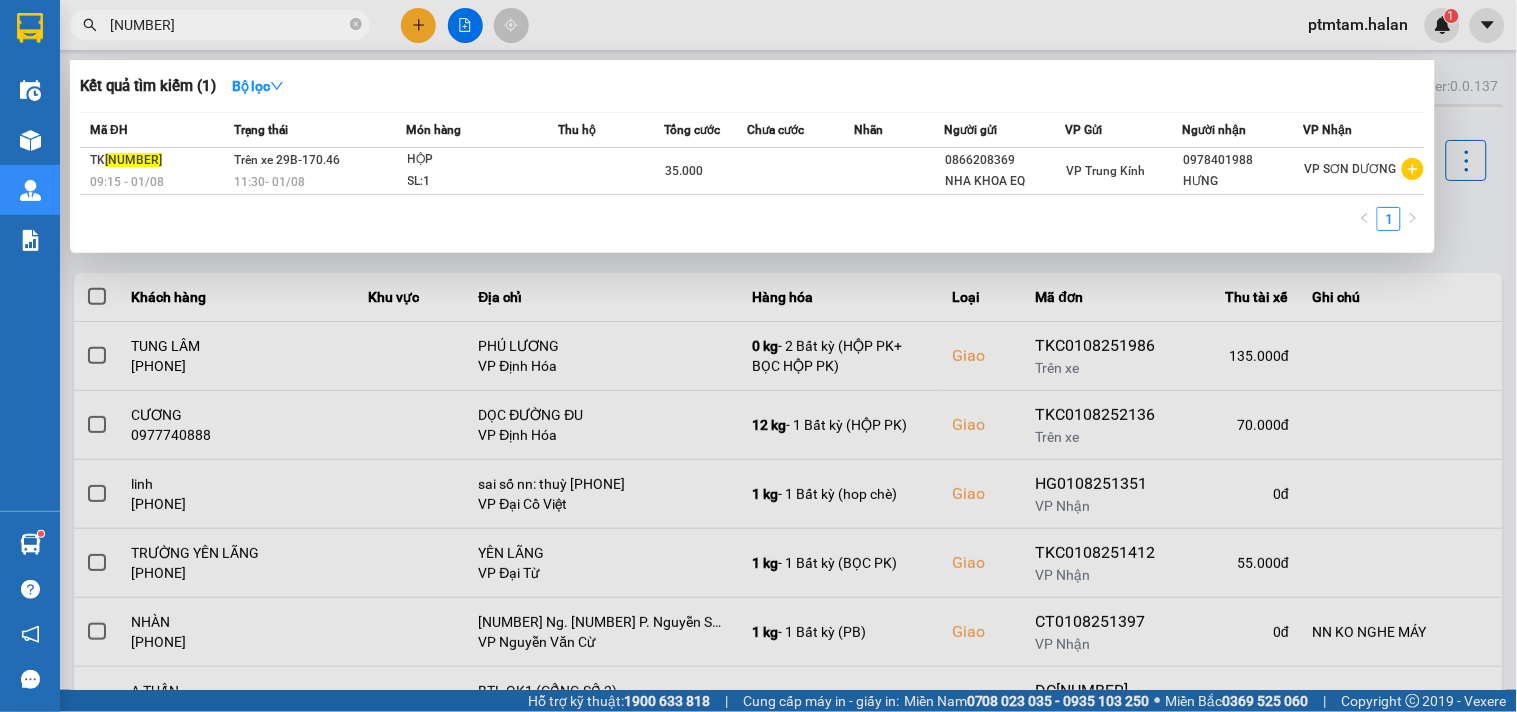 click on "0108250267" at bounding box center (228, 25) 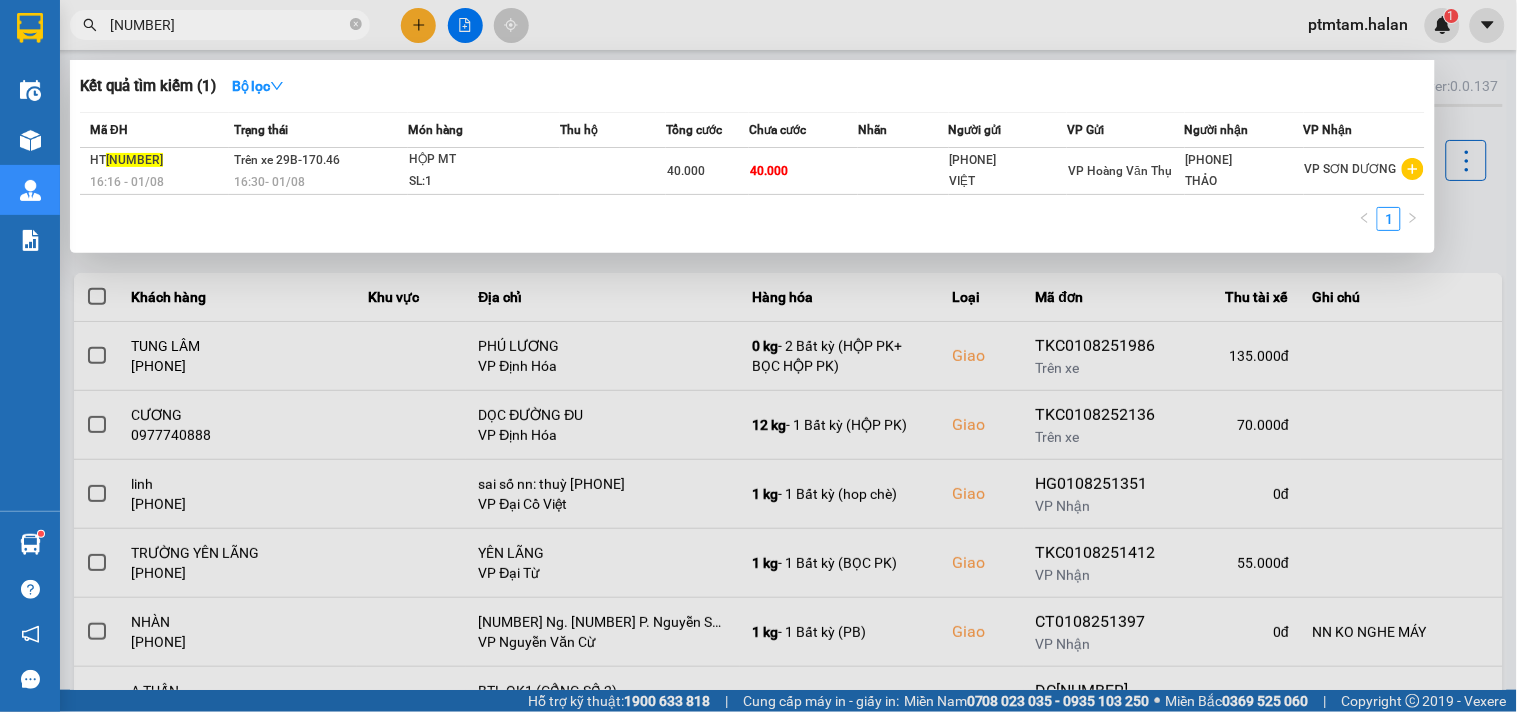type on "0108251732" 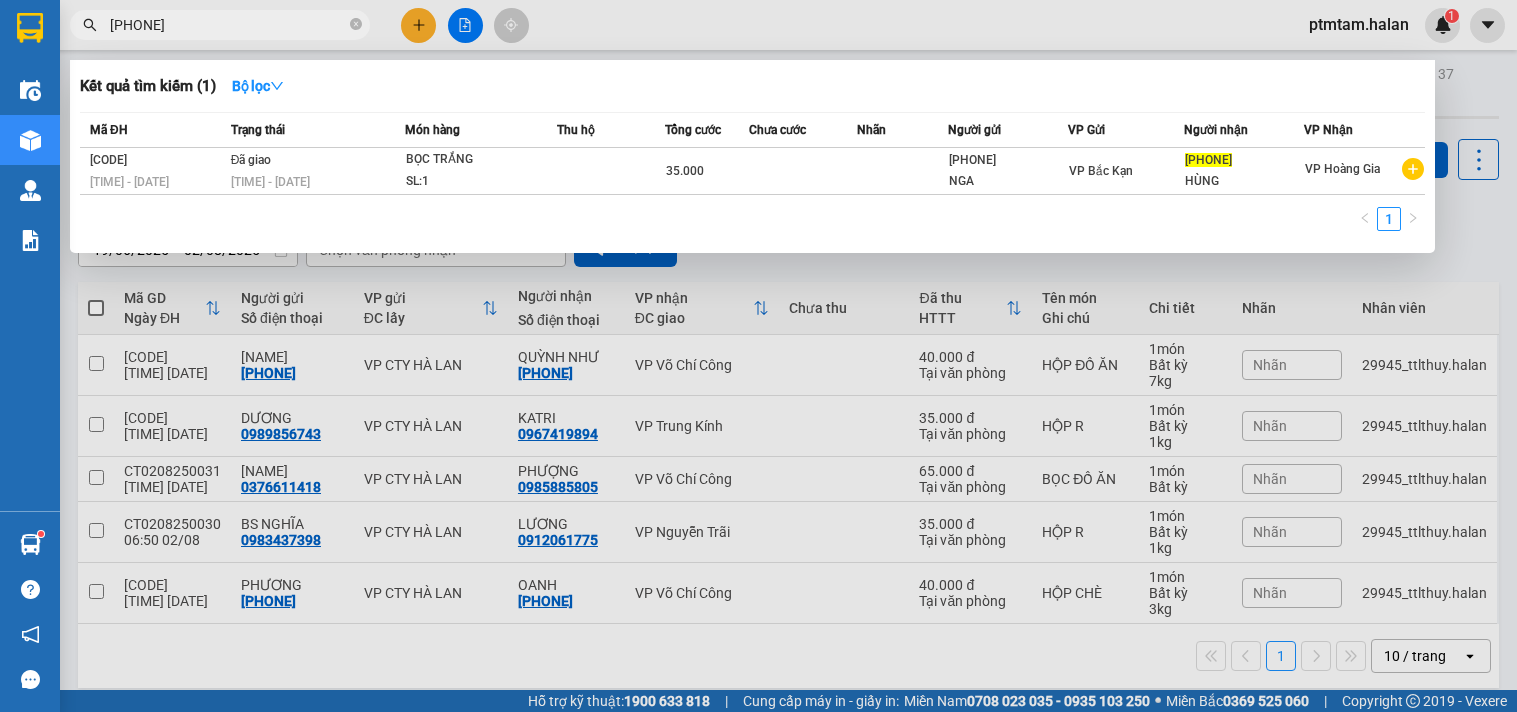 scroll, scrollTop: 0, scrollLeft: 0, axis: both 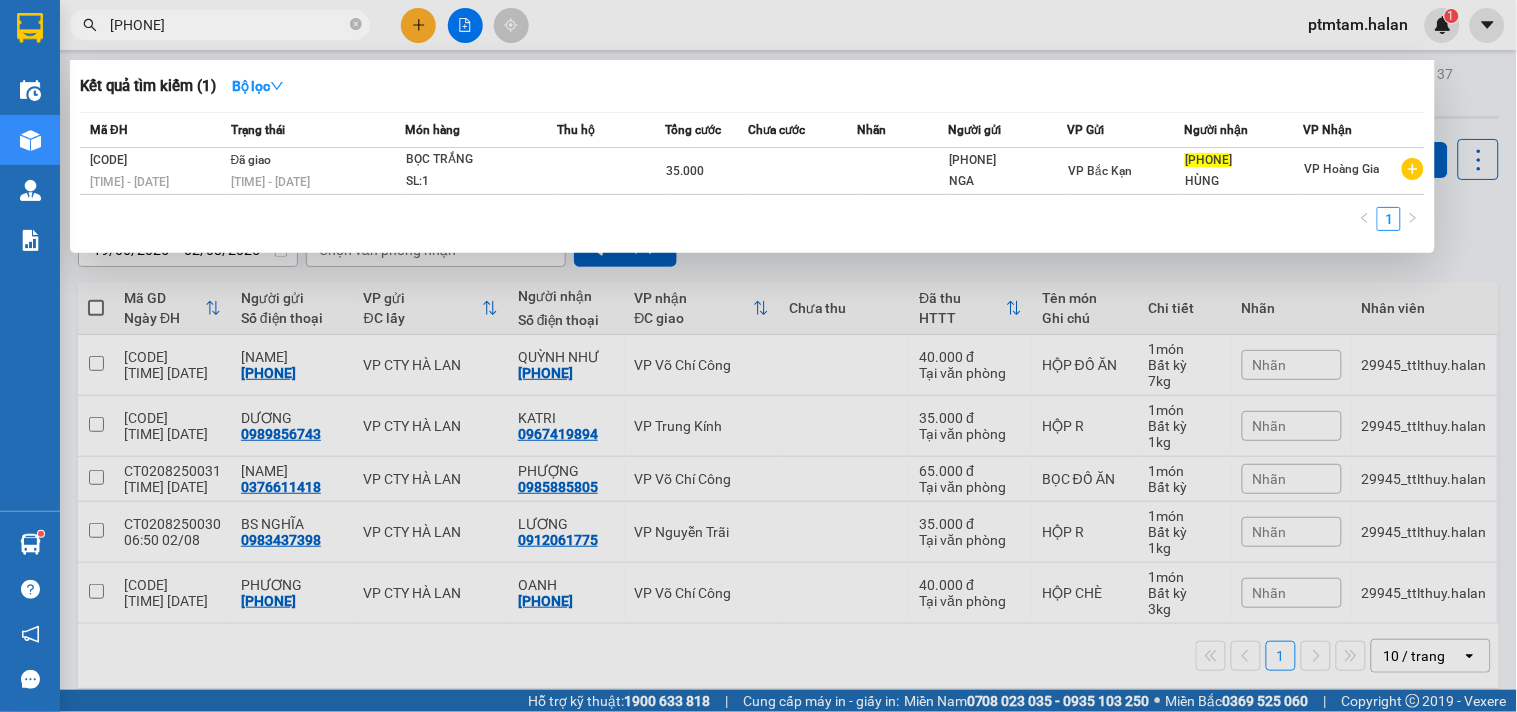 click on "[PHONE]" at bounding box center [228, 25] 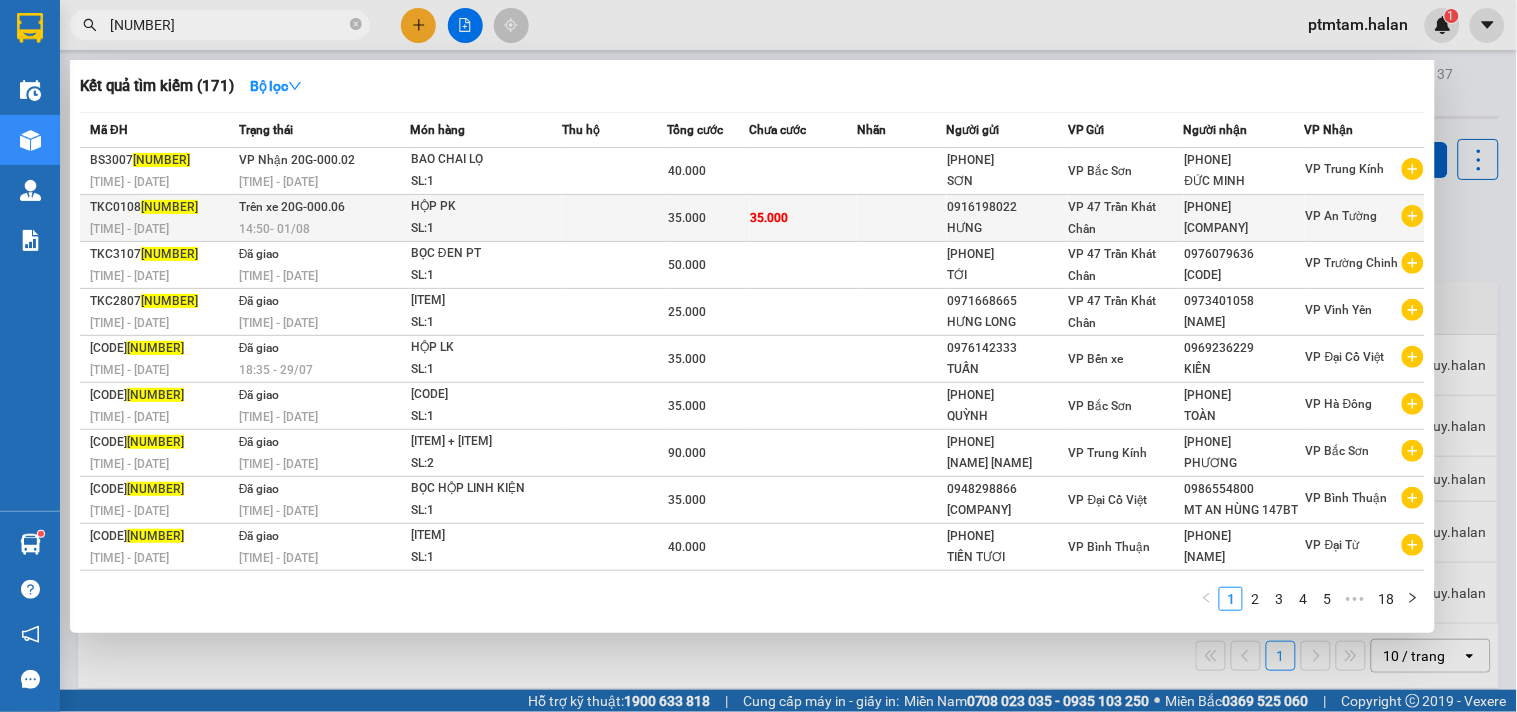 type on "[NUMBER]" 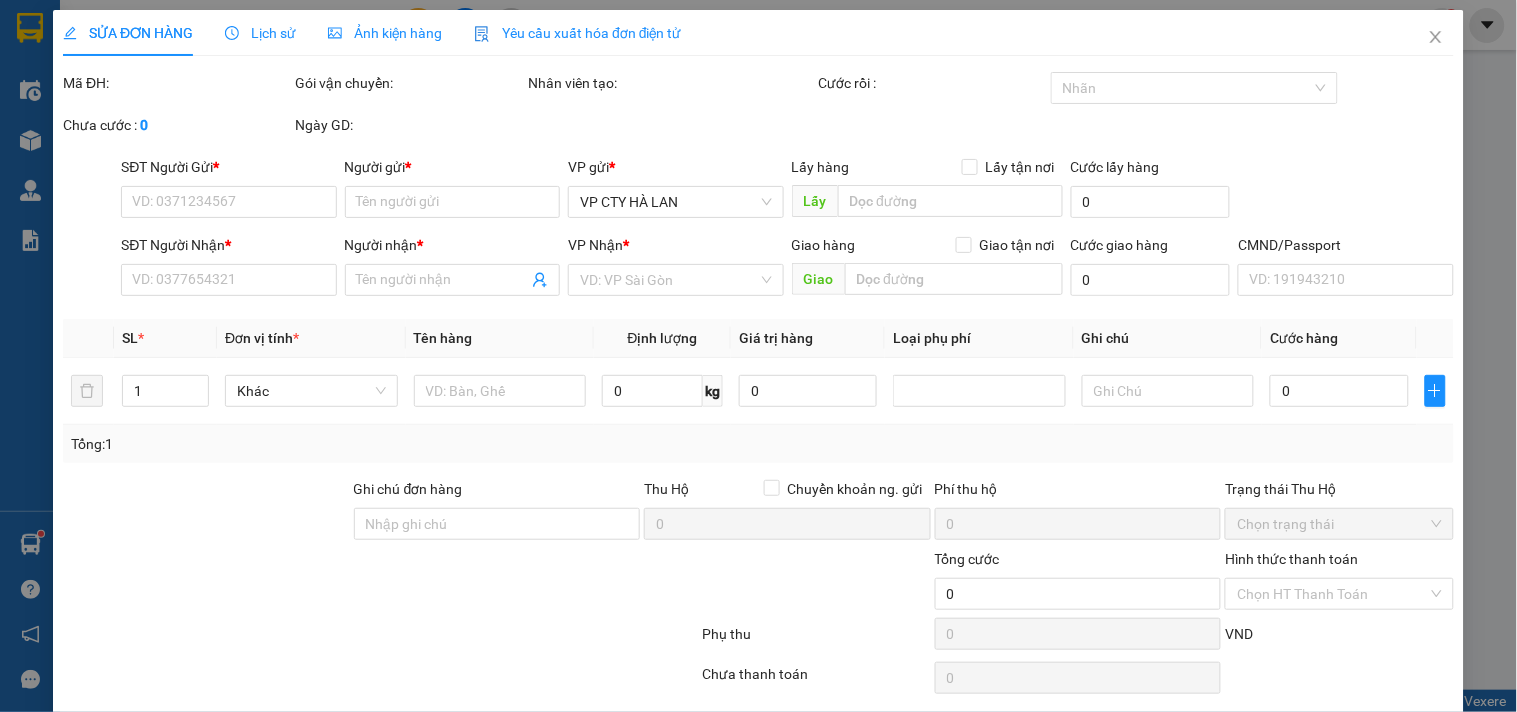 click on "Lịch sử" at bounding box center [260, 33] 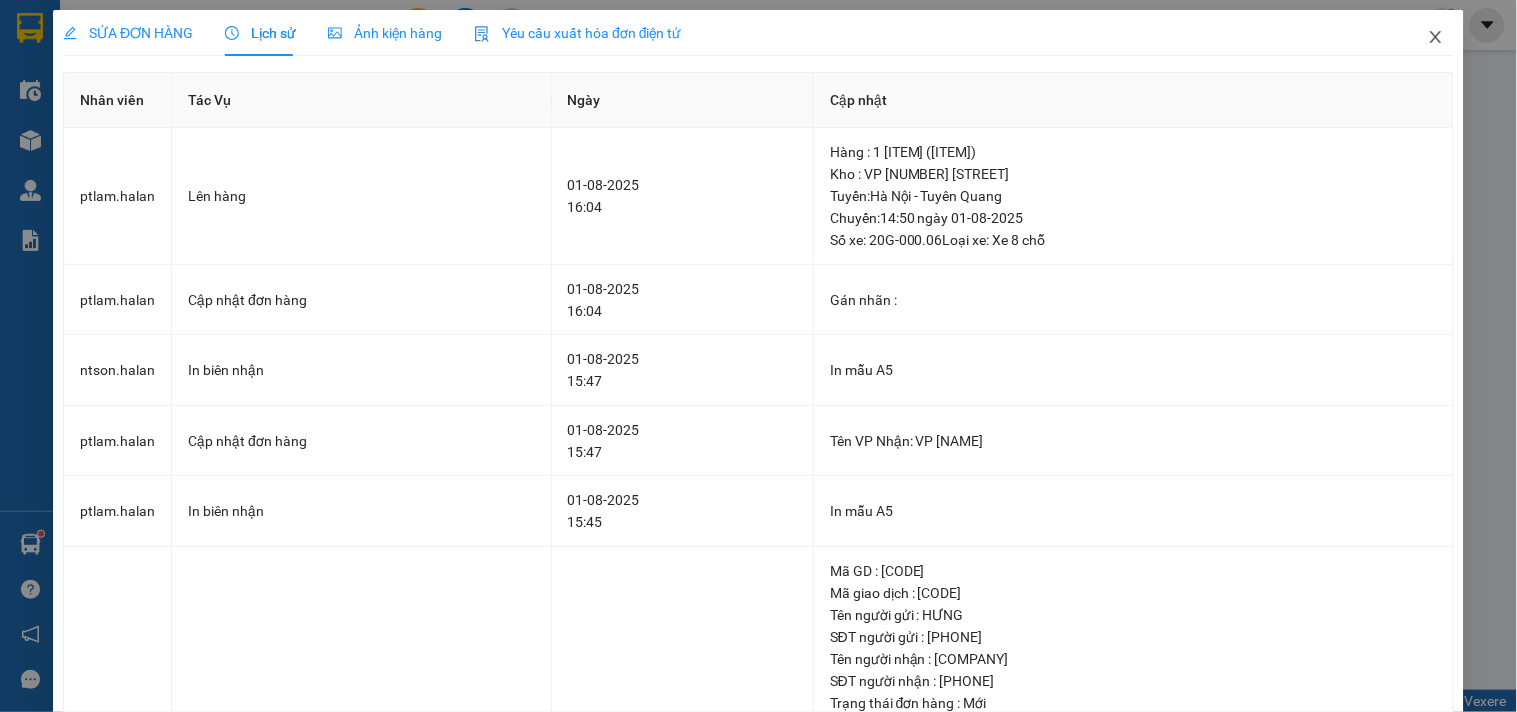 click 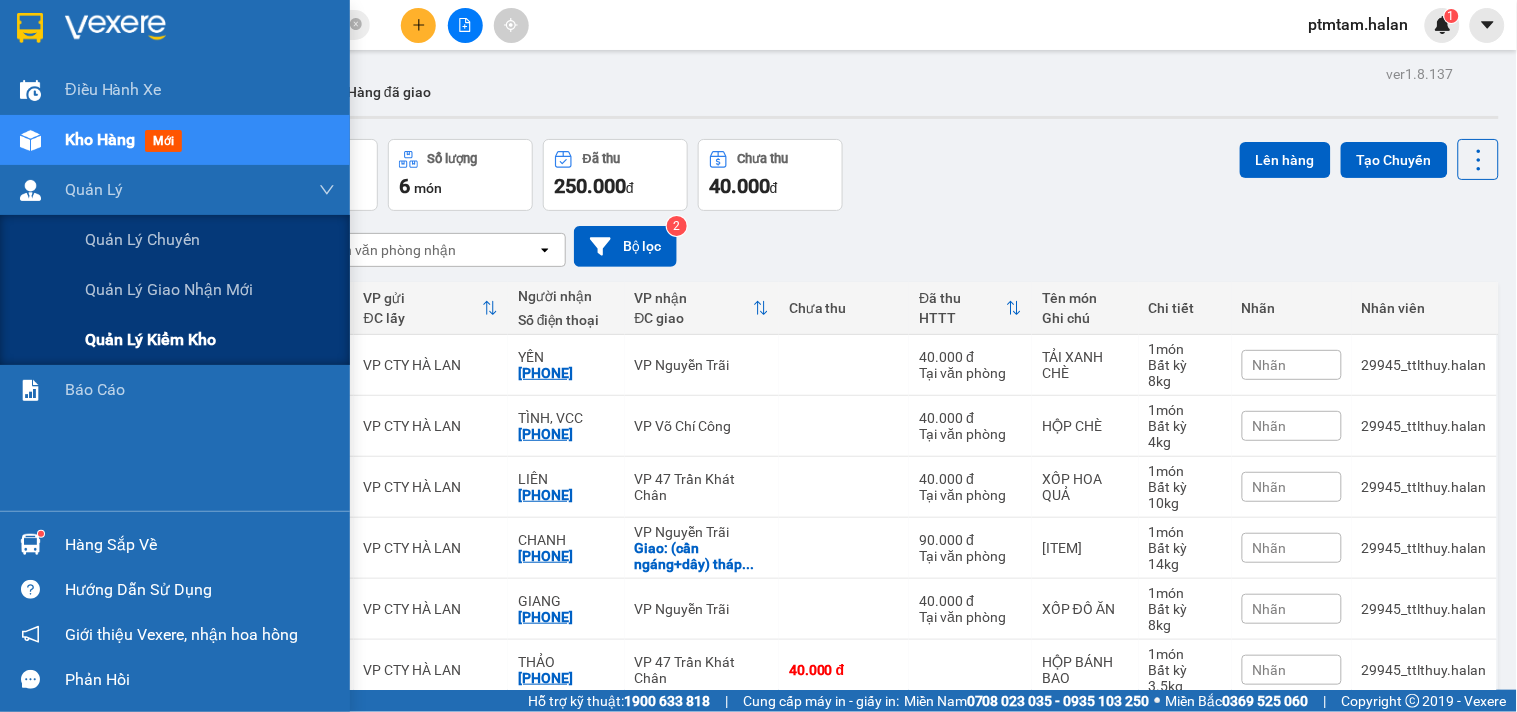 click on "Quản lý kiểm kho" at bounding box center [175, 340] 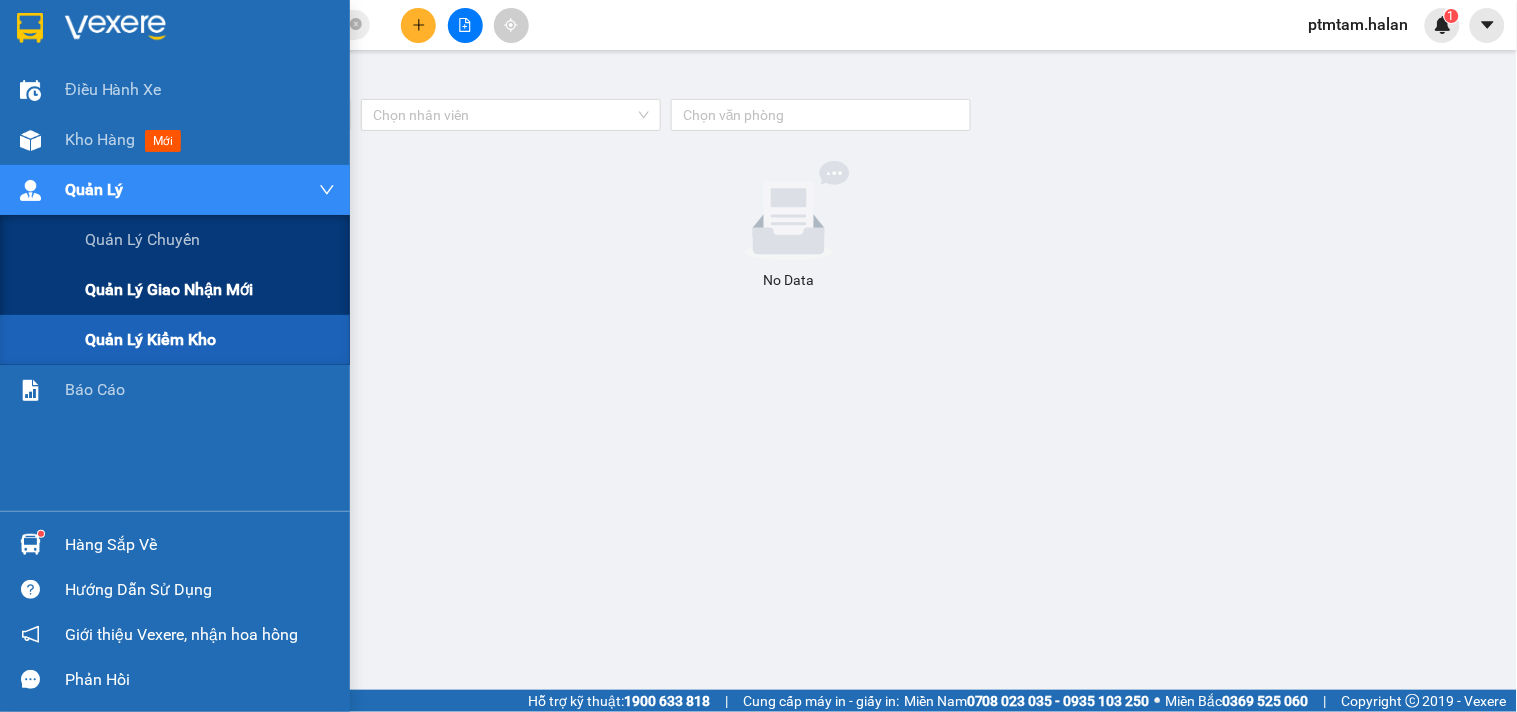 click on "Quản lý giao nhận mới" at bounding box center [169, 289] 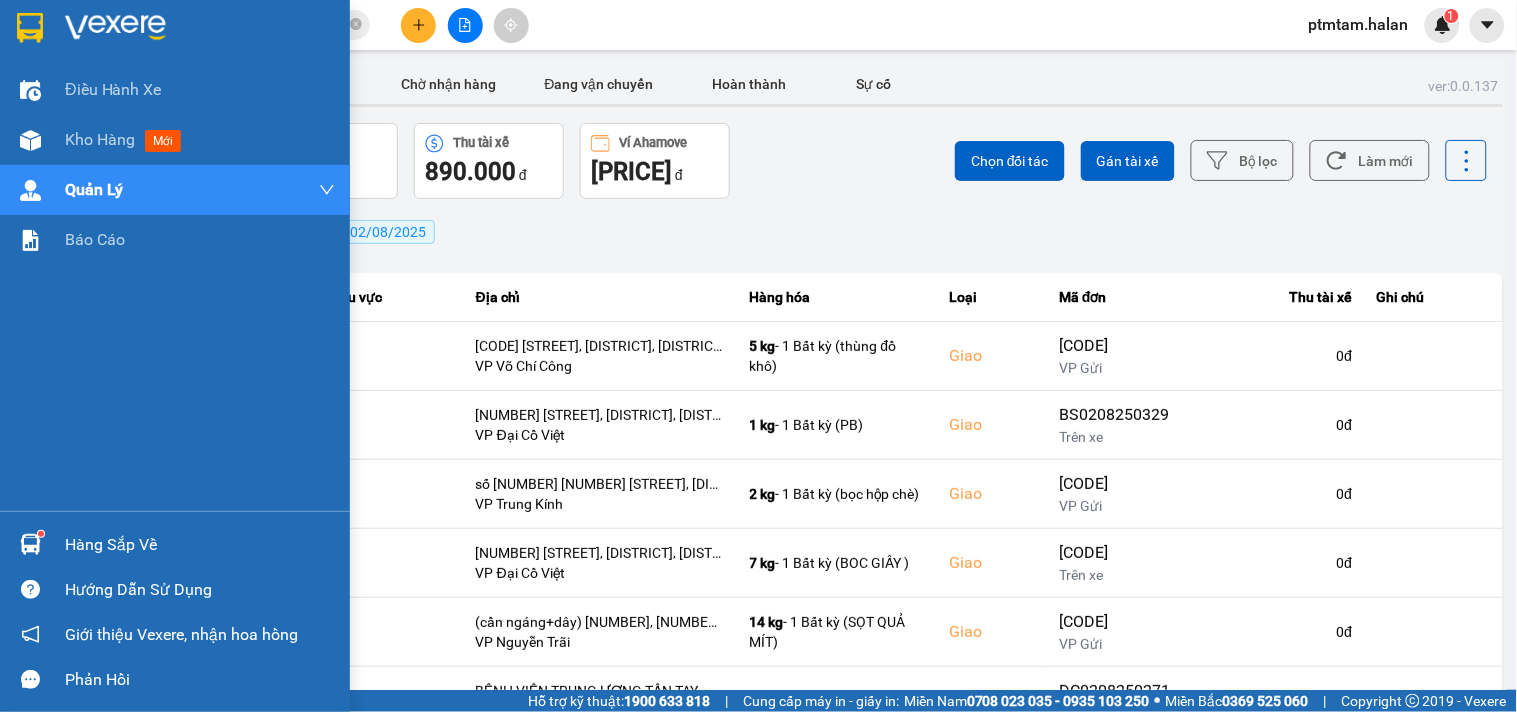 click on "Điều hành xe Kho hàng mới Quản Lý Quản lý chuyến Quản lý giao nhận mới Quản lý kiểm kho Báo cáo" at bounding box center [175, 288] 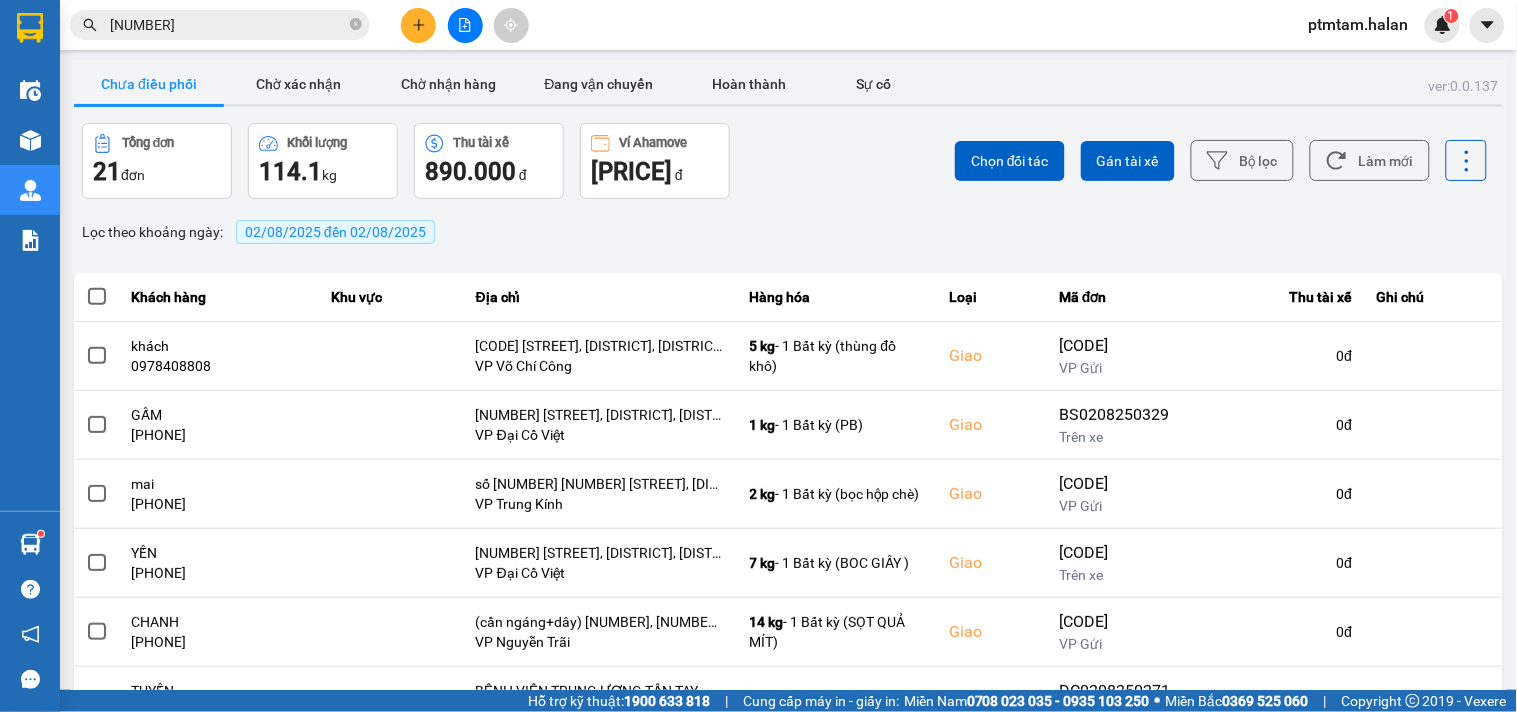click on "ver: 0.0.137 chưa điều phối Chờ xác nhận Chờ nhận hàng Đang vận chuyển Hoàn thành Sự cố Tổng đơn 21 đơn Khối lượng 114.1 kg Thu tài xế 890.000 đ Ví Ahamove 5.241.274 đ Chọn đối tác Gán tài xế Bộ lọc Làm mới Lọc theo khoảng ngày : [DATE] đến [DATE] Khách hàng Khu vực Địa chỉ Hàng hóa Loại Mã đơn Thu tài xế Ghi chú khách [PHONE] [CODE] [STREET], [DISTRICT], [DISTRICT], [CITY], [COUNTRY] VP [STREET] 5 kg - 1 [ITEM] ([ITEM]) Giao [CODE] VP Gửi 0 đ GẤM [PHONE] [NUMBER] [STREET], [DISTRICT], [CITY], [COUNTRY] VP [STREET] 1 kg - 1 [ITEM] ([ITEM]) Giao [CODE] Trên xe 0 đ mai [PHONE] số [NUMBER] [NUMBER] [STREET], [DISTRICT], [CITY], [COUNTRY] VP [STREET] 2 kg - 1 [ITEM] ([ITEM]) Giao [CODE] VP Gửi" at bounding box center (788, 554) 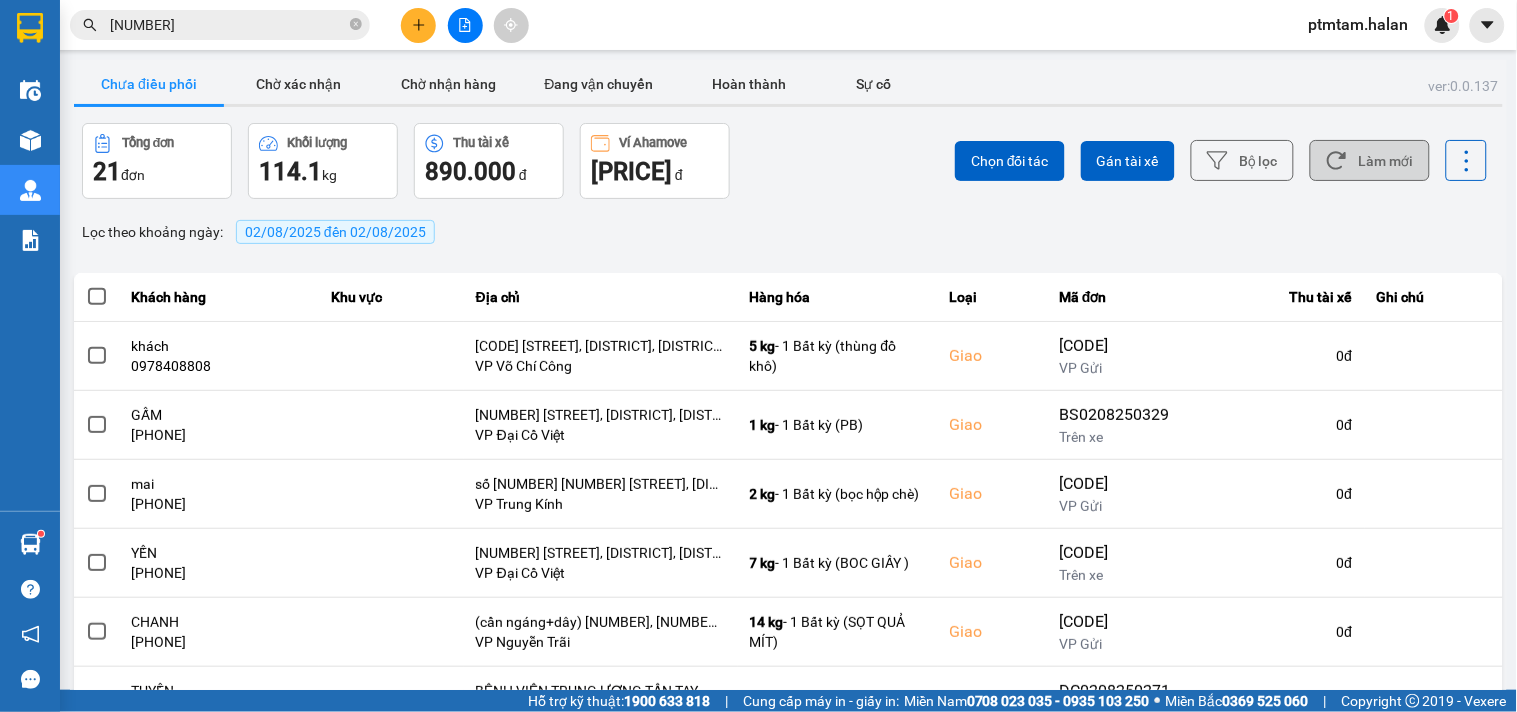 click on "Làm mới" at bounding box center [1370, 160] 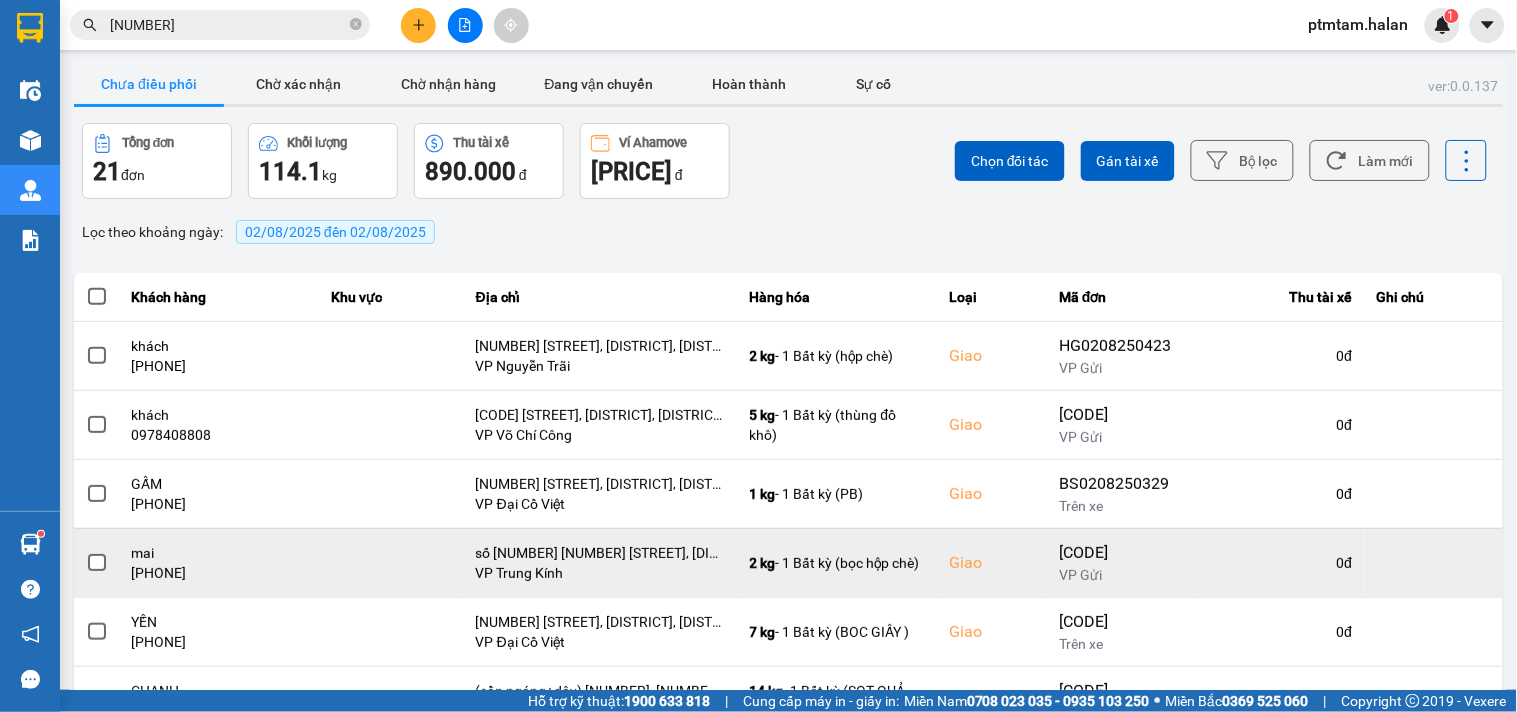 scroll, scrollTop: 368, scrollLeft: 0, axis: vertical 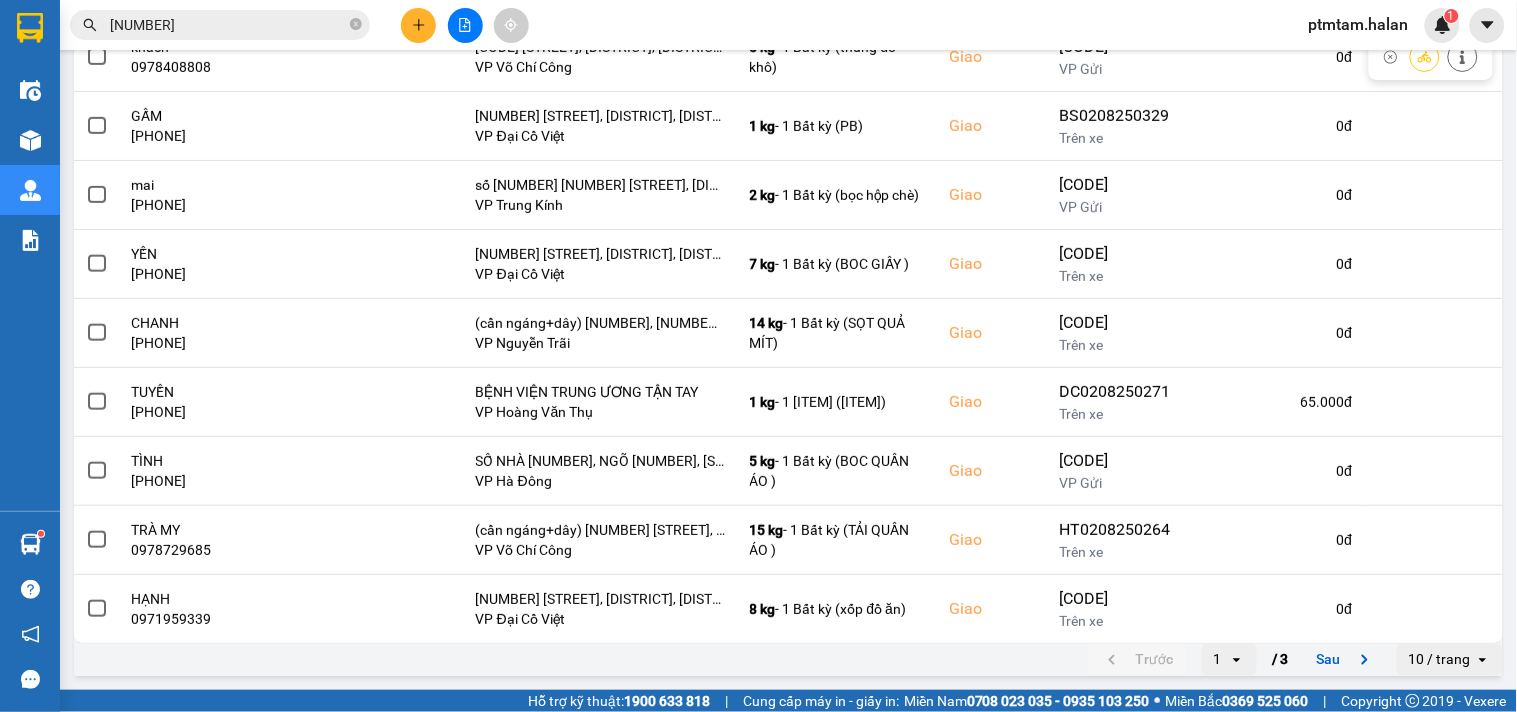 click on "Kết quả tìm kiếm ( 171 )Bộ lọc Mã ĐH Trạng thái Món hàng Thu hộ Tổng cước Chưa cước Nhãn Người gửi VP Gửi Người nhận VP Nhận [CODE] [NUMBER] [TIME] - [DATE] VP Nhận 20G-000.02 [TIME] - [DATE] [ITEM] SL: 1 40.000 [PHONE] [NAME] VP [DISTRICT] [PHONE] [NAME] VP [STREET] [CODE] [NUMBER] [TIME] - [DATE] Trên xe 20G-000.06 [TIME] - [DATE] [ITEM] SL: 1 35.000 35.000 [PHONE] [NAME] VP [STREET] [PHONE] [COMPANY] VP [DISTRICT] [CODE] [NUMBER] [TIME] - [DATE] Đã giao [TIME] - [DATE] [ITEM] SL: 1 50.000 [PHONE] [NAME] VP [STREET] [PHONE] [NAME] VP [CITY] [CODE] [NUMBER] [TIME] - [DATE] Đã giao [TIME] - [DATE] [ITEM] SL: 1 25.000 [PHONE] [NAME] [NAME] VP [STREET] [PHONE] [NAME] VP [CITY] [CODE] [NUMBER] [TIME] - [DATE] Đã giao [TIME] - [DATE] [ITEM] SL: 1 35.000 [PHONE] [NAME] VP [LOCATION] [PHONE] [NAME] VP [DISTRICT]" at bounding box center (758, 25) 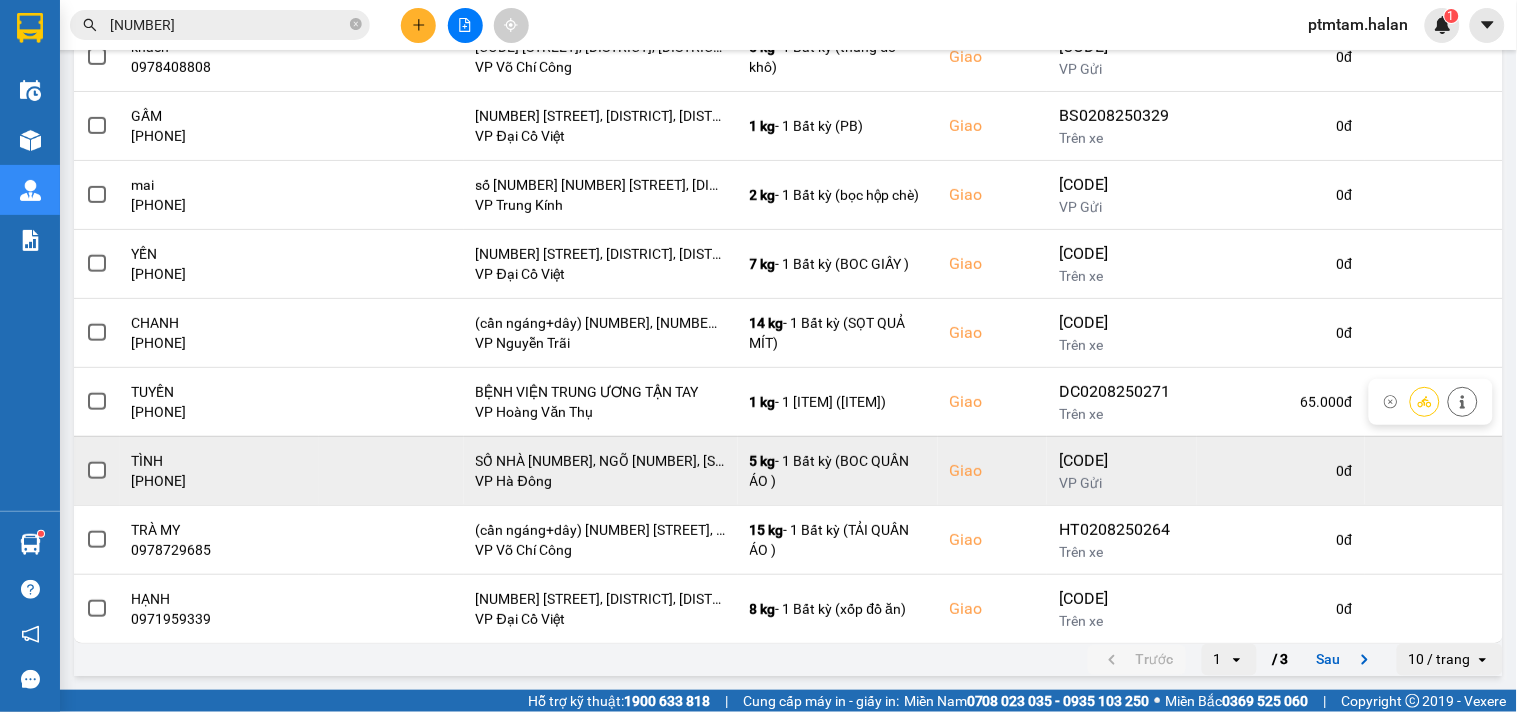 scroll, scrollTop: 0, scrollLeft: 0, axis: both 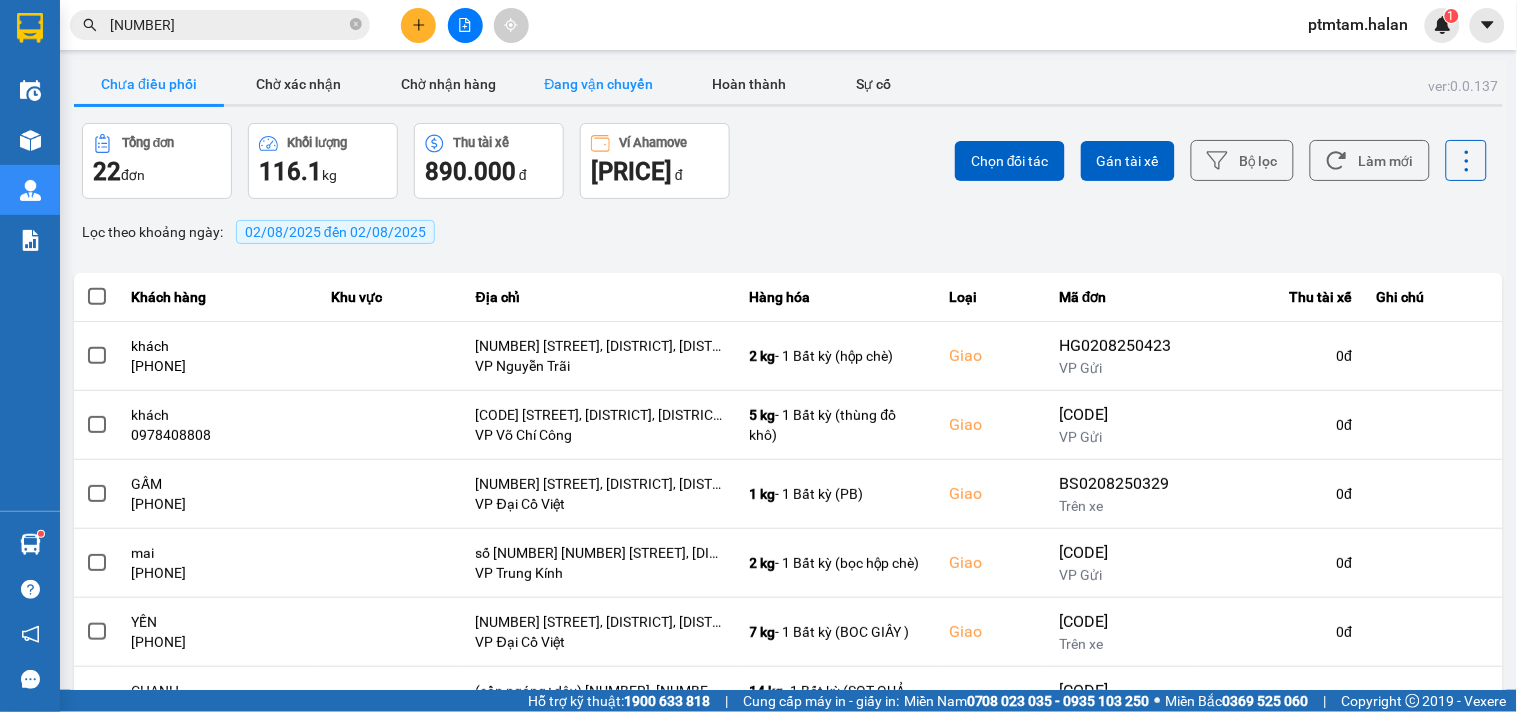 click on "Đang vận chuyển" at bounding box center (599, 84) 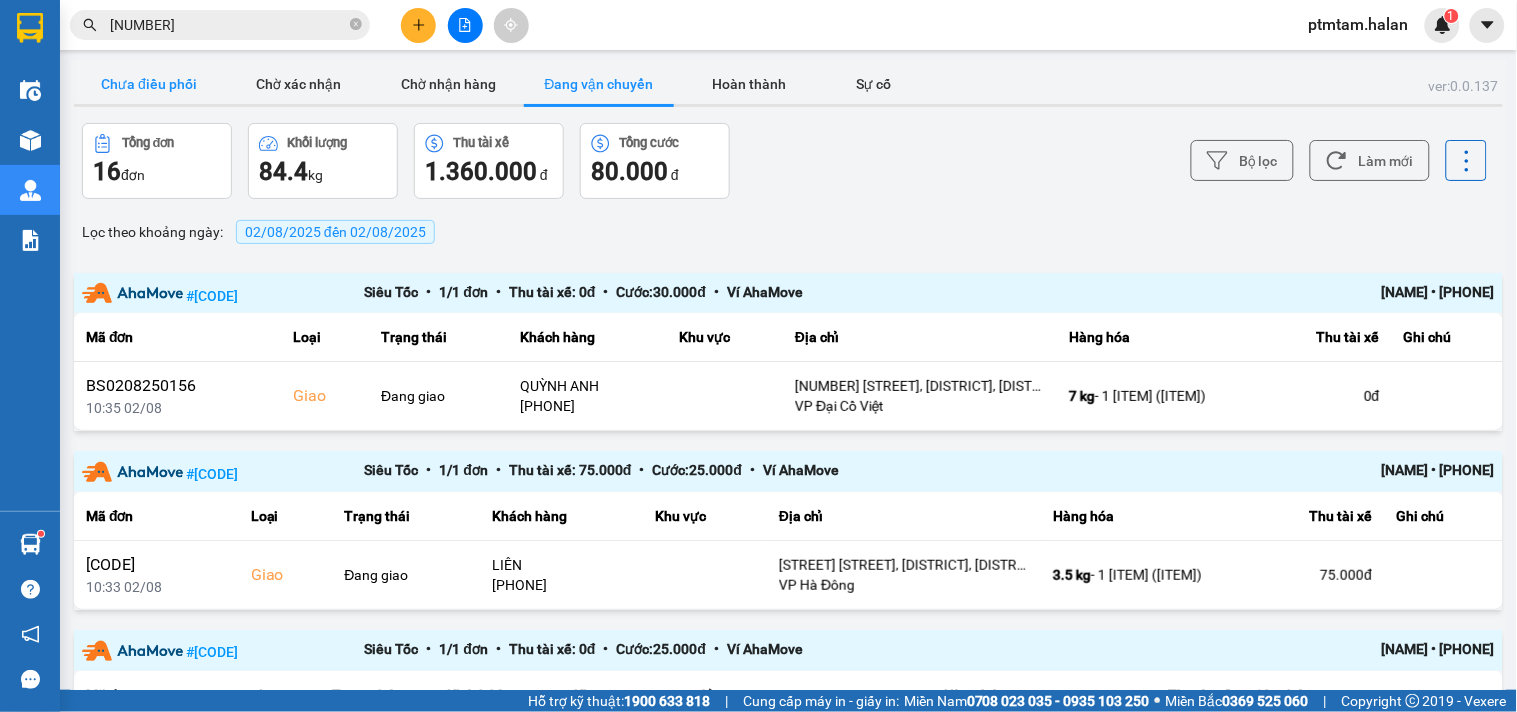 click on "Chưa điều phối" at bounding box center [149, 84] 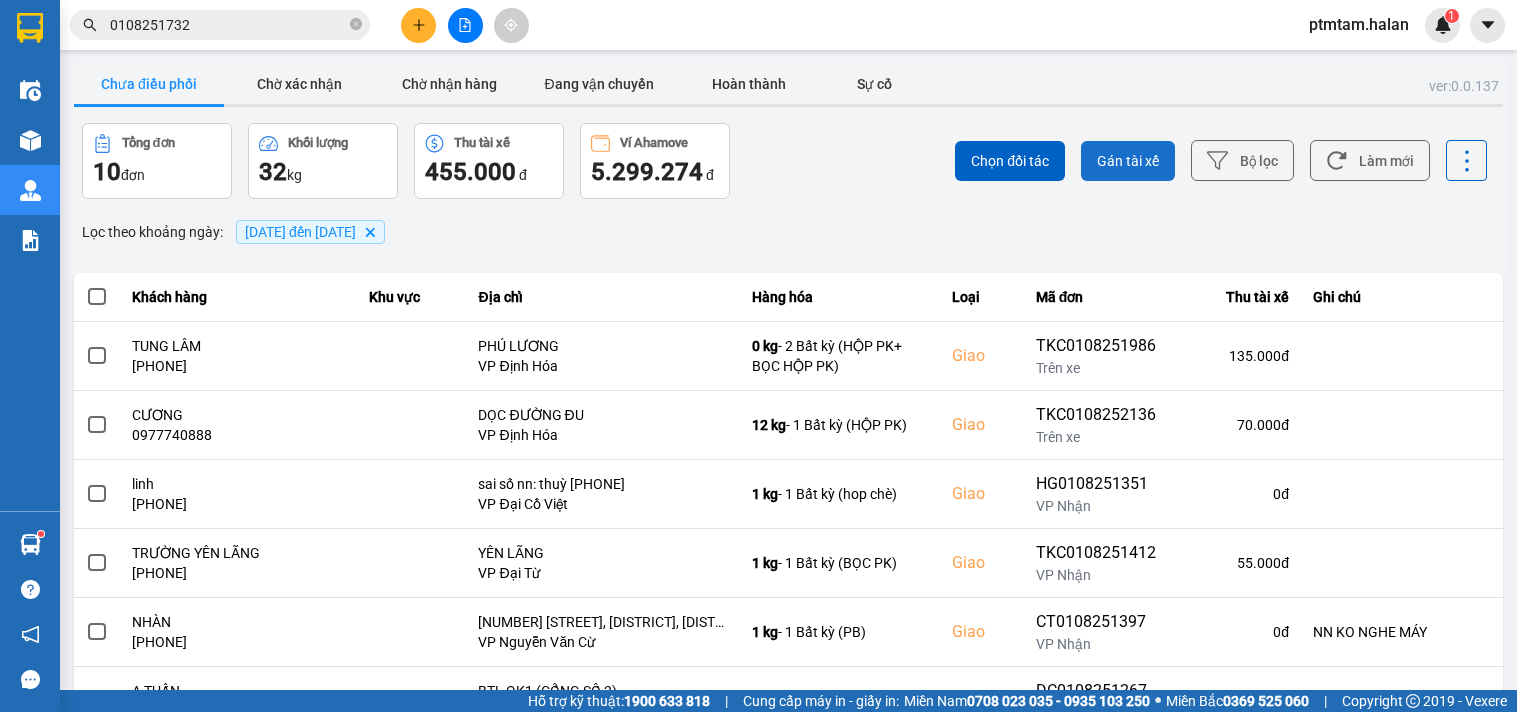 scroll, scrollTop: 0, scrollLeft: 0, axis: both 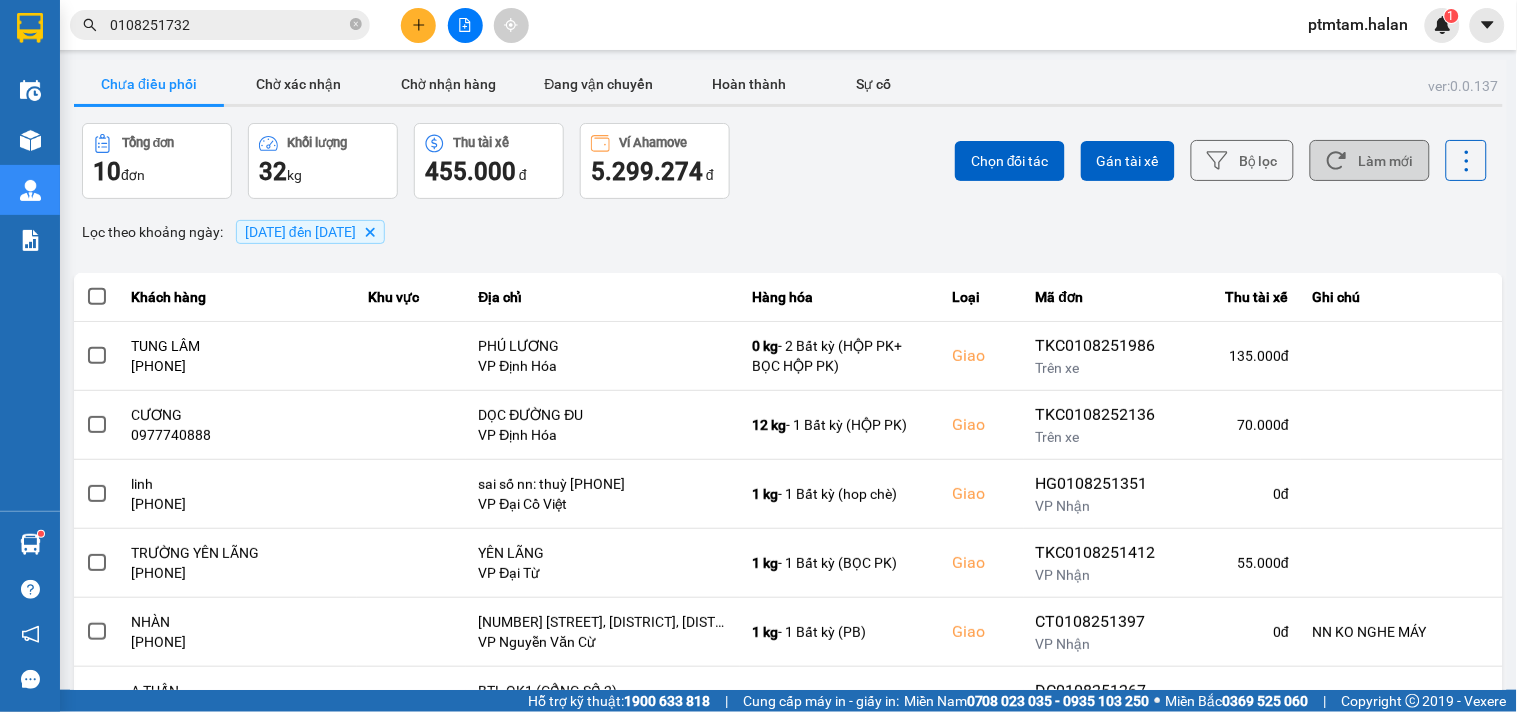 click on "Làm mới" at bounding box center (1370, 160) 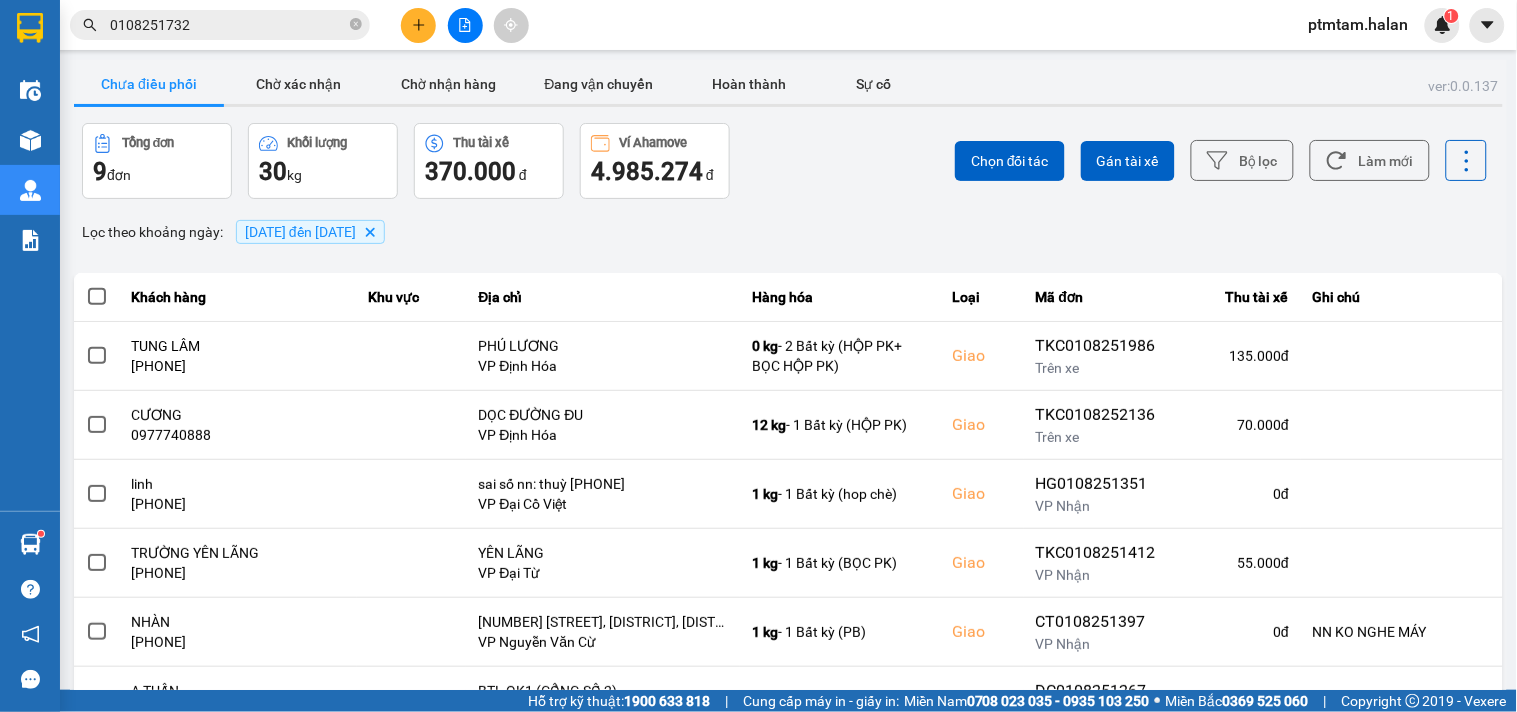 drag, startPoint x: 505, startPoint y: 253, endPoint x: 530, endPoint y: 251, distance: 25.079872 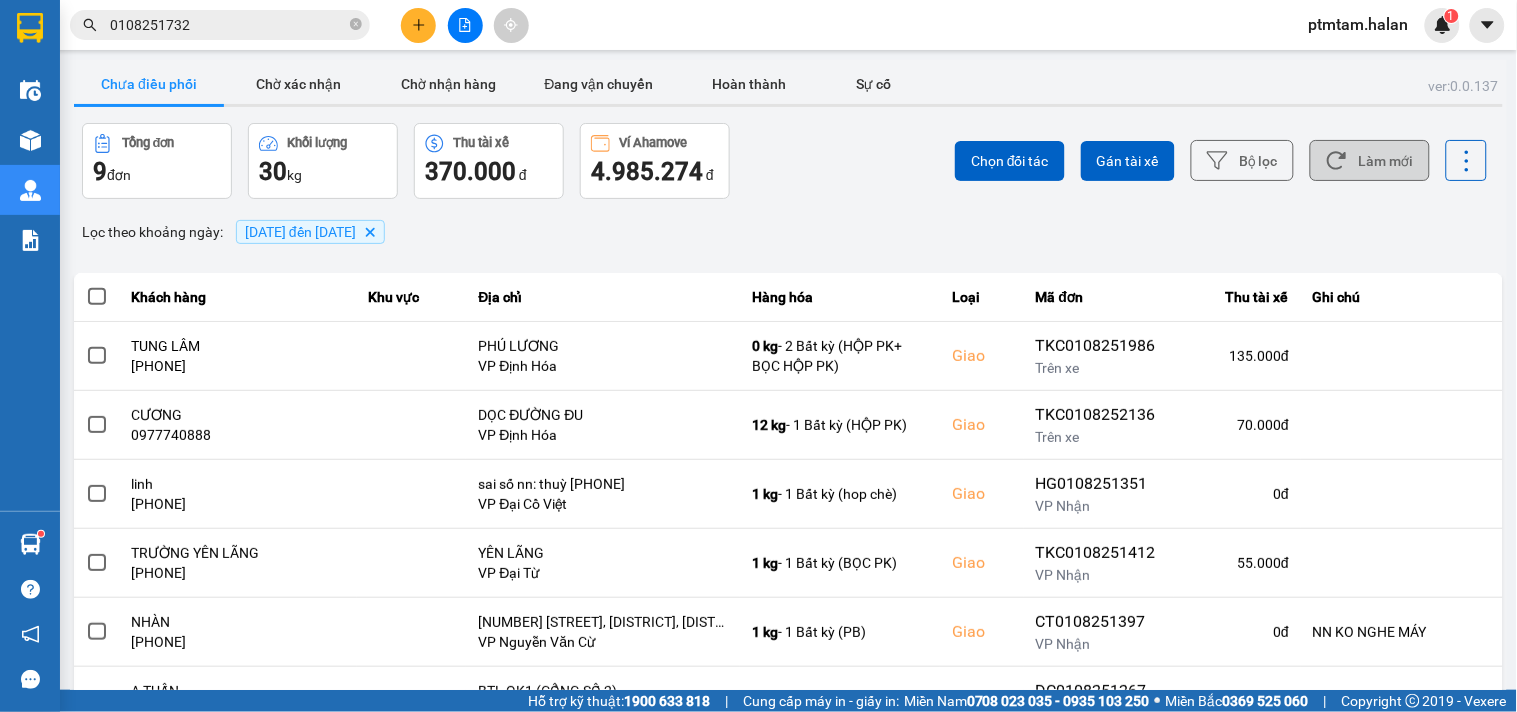 click on "Làm mới" at bounding box center (1370, 160) 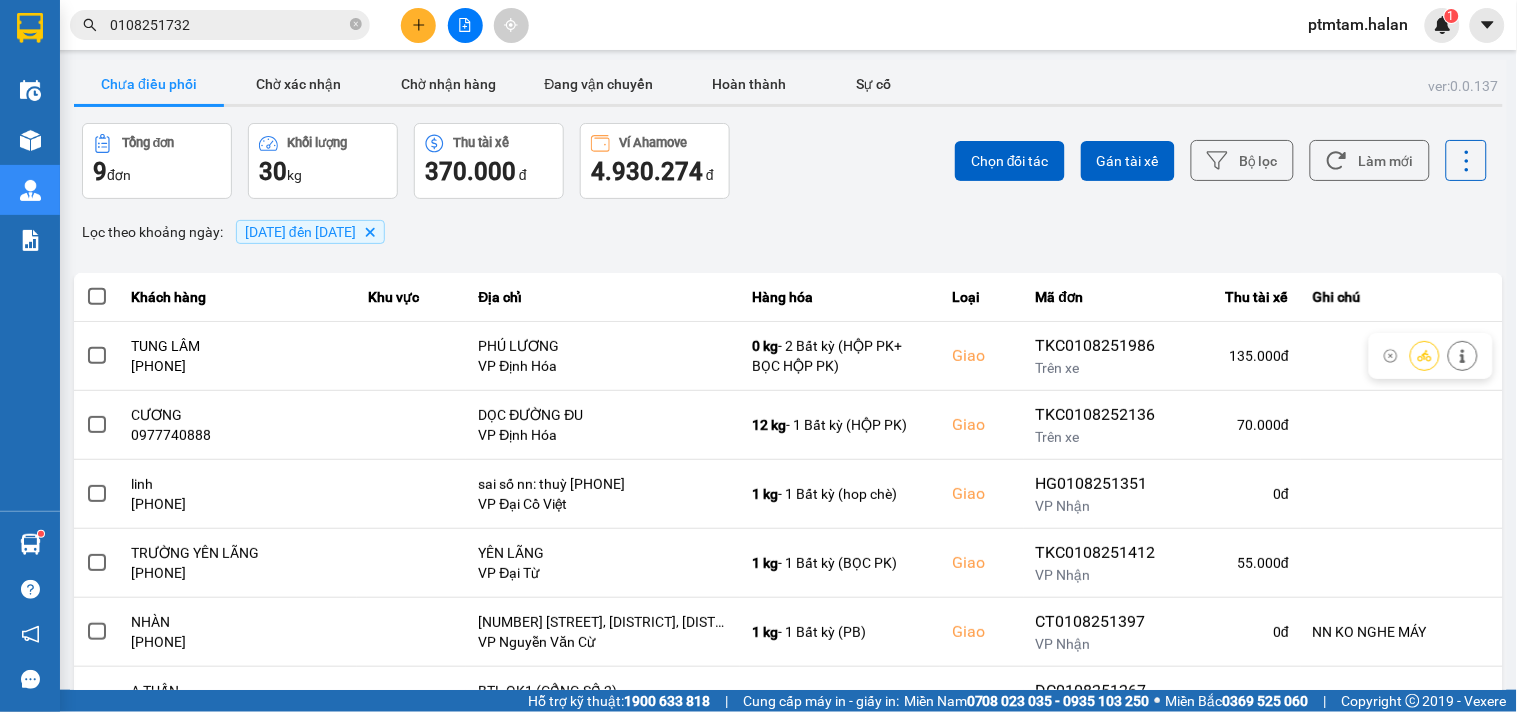 click on "Chọn đối tác Gán tài xế Bộ lọc Làm mới" at bounding box center [1136, 161] 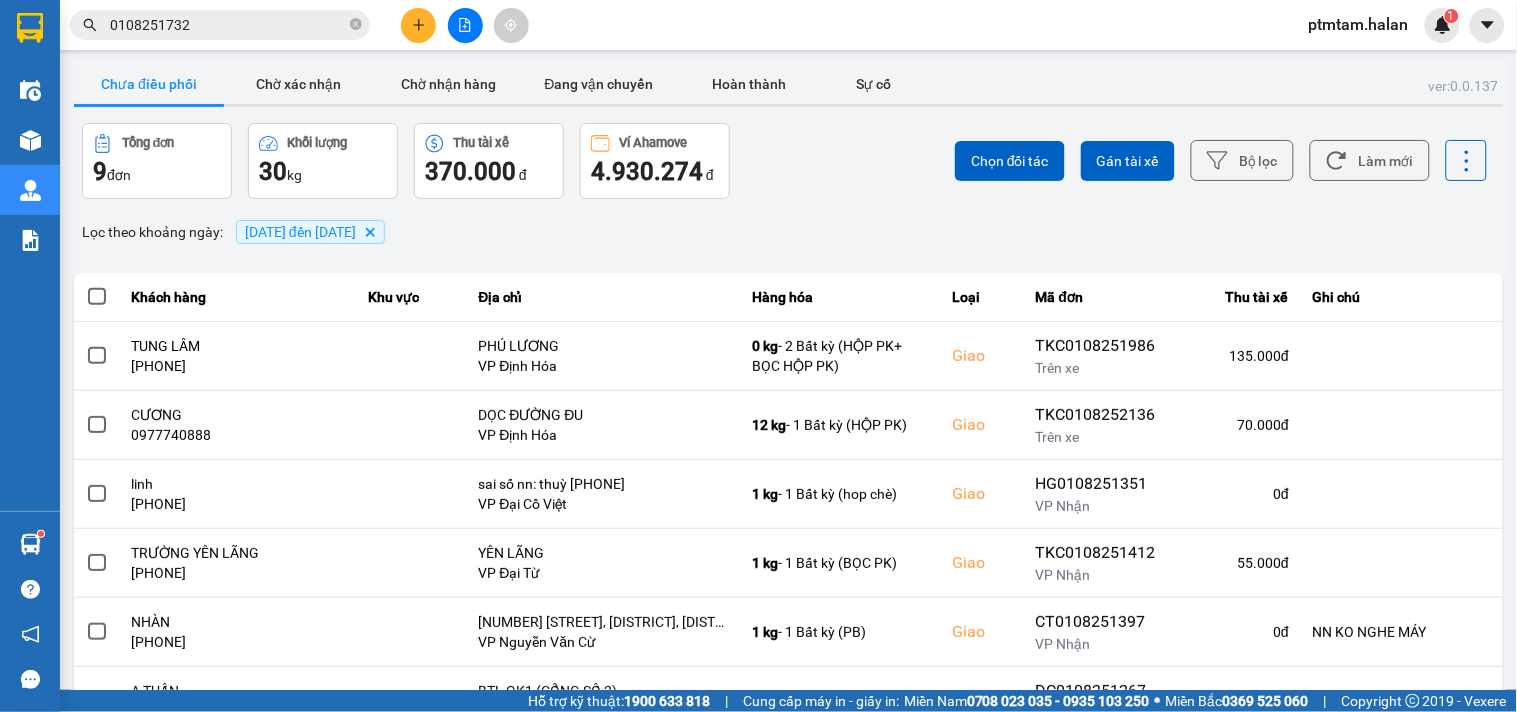 click on "Lọc theo khoảng ngày : 01/08/2025 đến 01/08/2025 Delete" at bounding box center [788, 232] 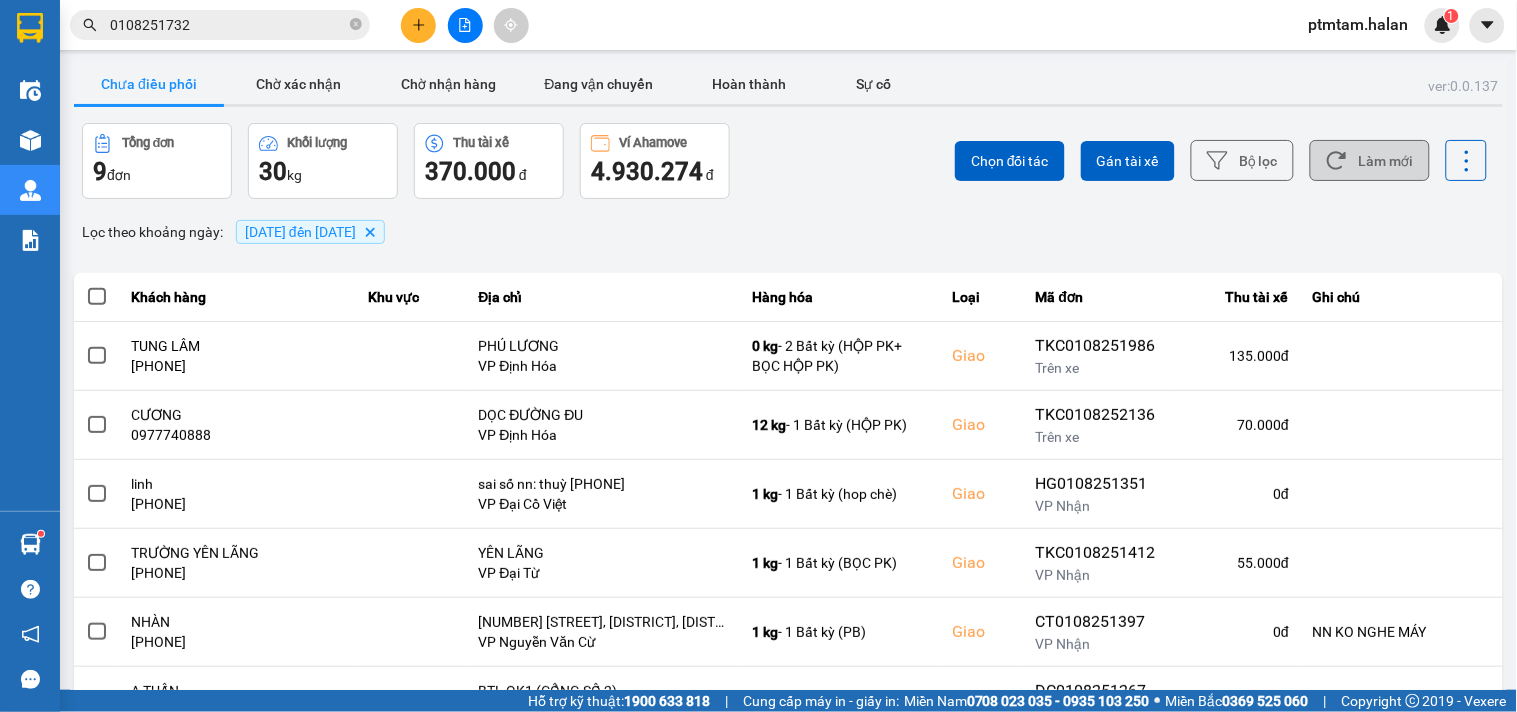 click on "Làm mới" at bounding box center (1370, 160) 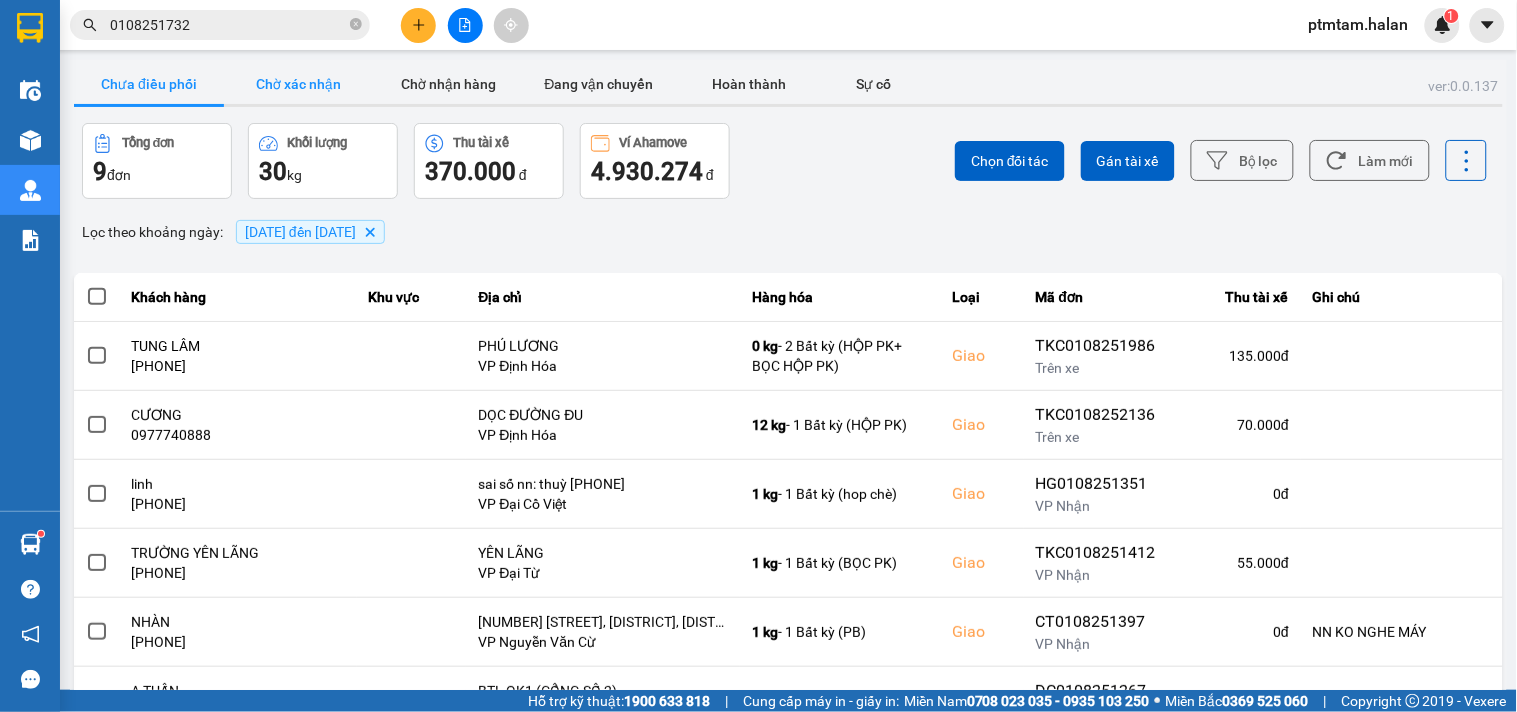 click on "Chờ xác nhận" at bounding box center (299, 84) 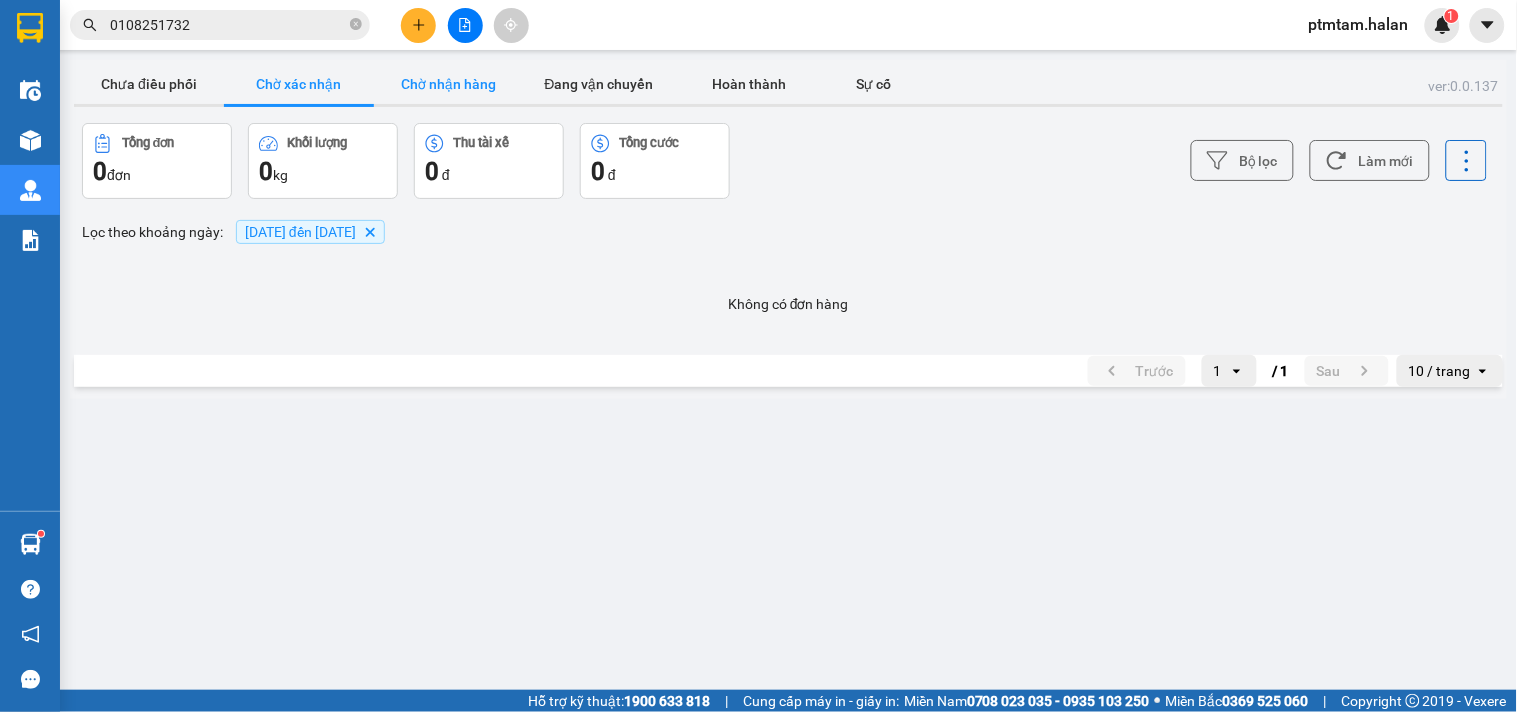 click on "Chờ nhận hàng" at bounding box center (449, 84) 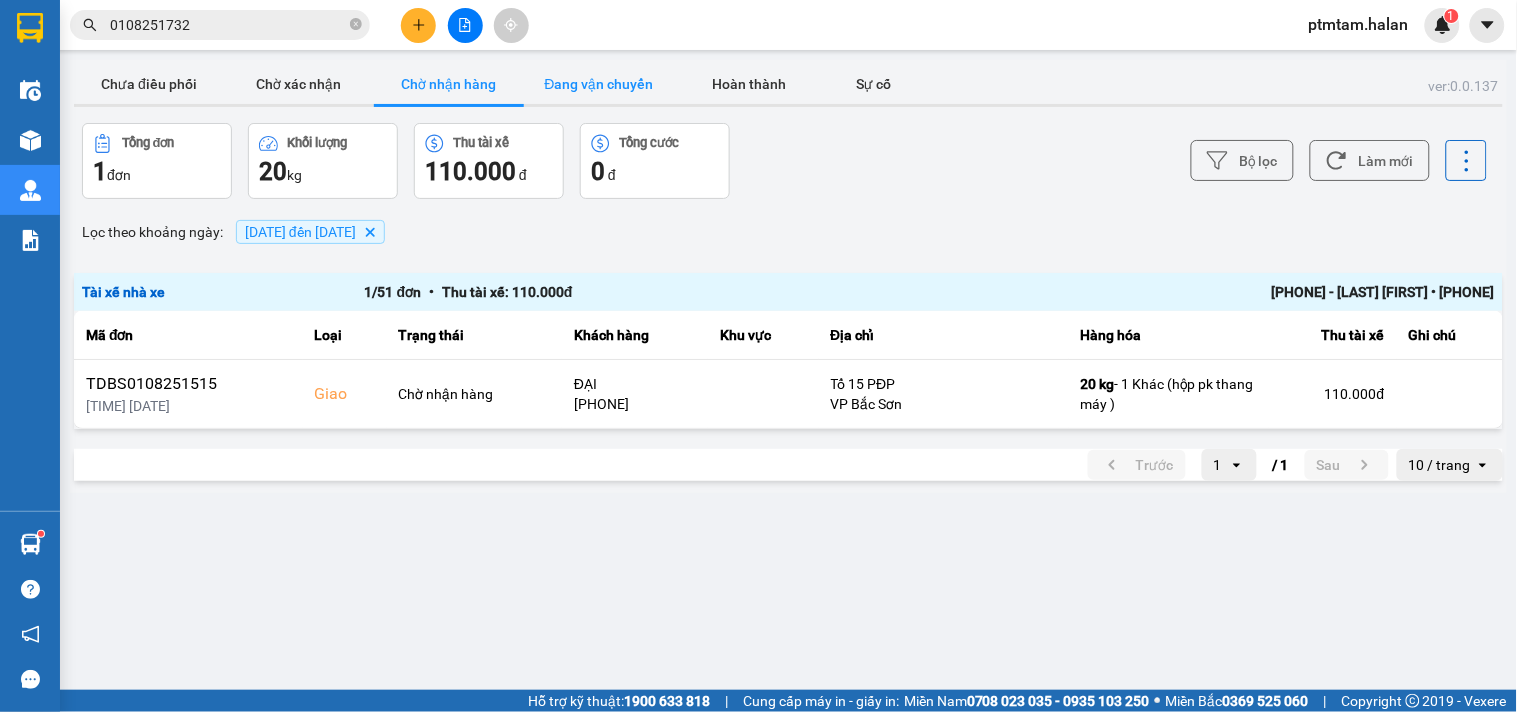 click on "Đang vận chuyển" at bounding box center [599, 84] 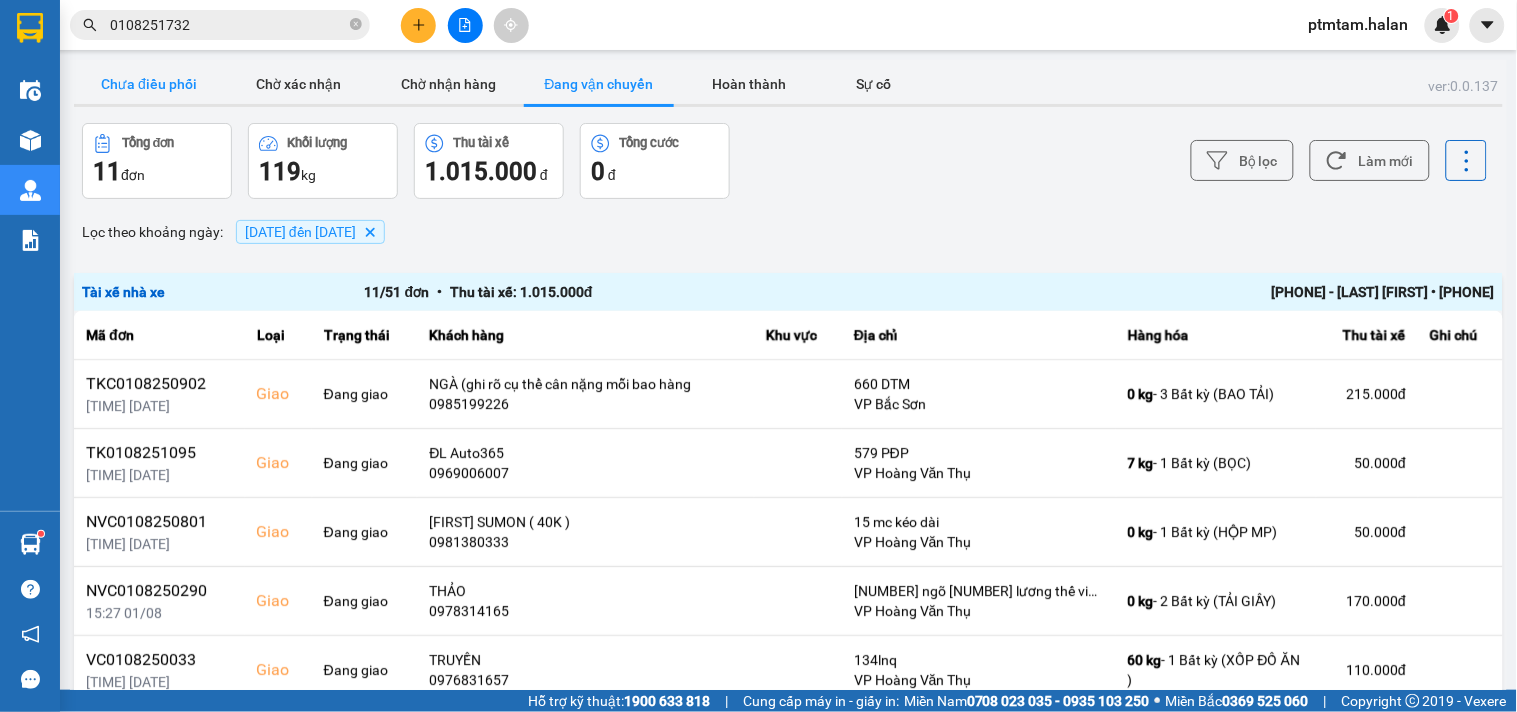 click on "Chưa điều phối" at bounding box center (149, 84) 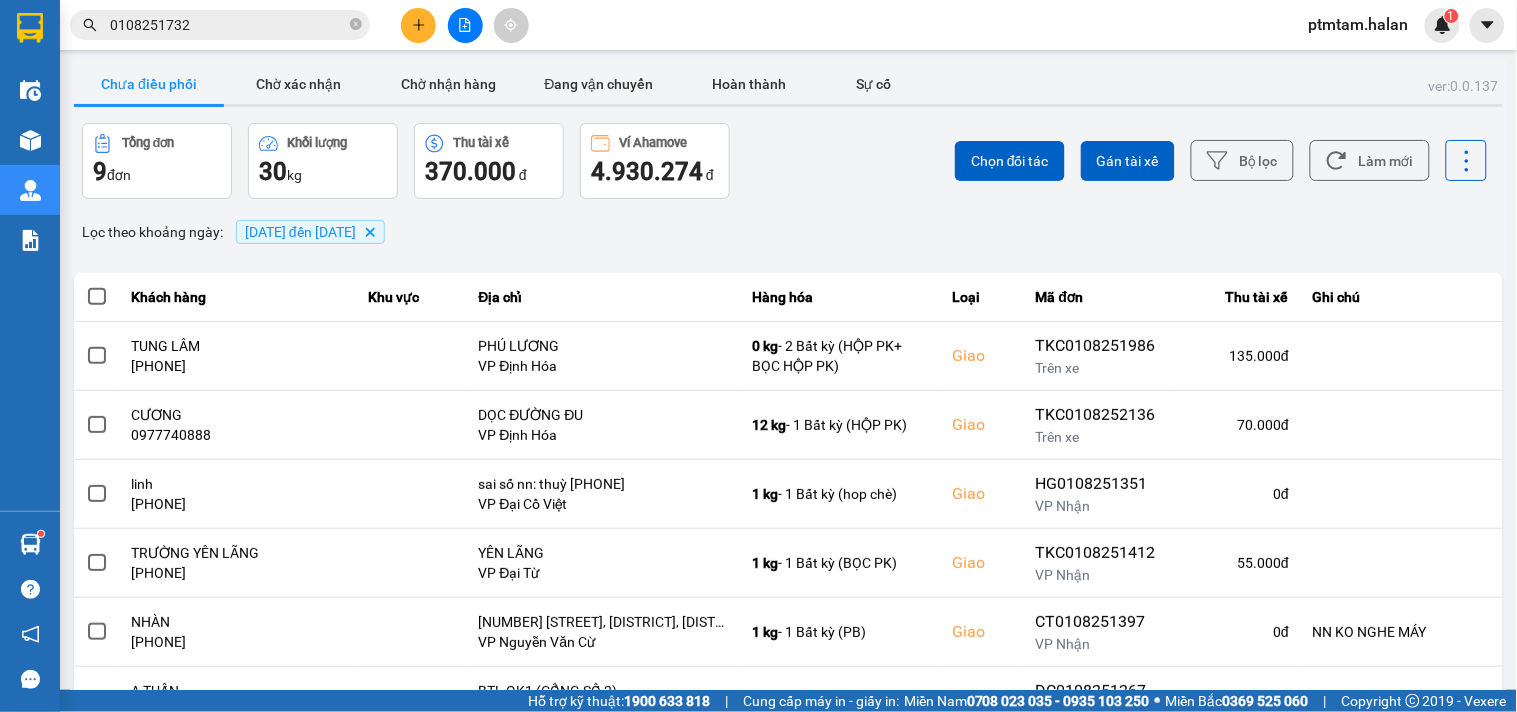 click on "Lọc theo khoảng ngày : 01/08/2025 đến 01/08/2025 Delete" at bounding box center (788, 232) 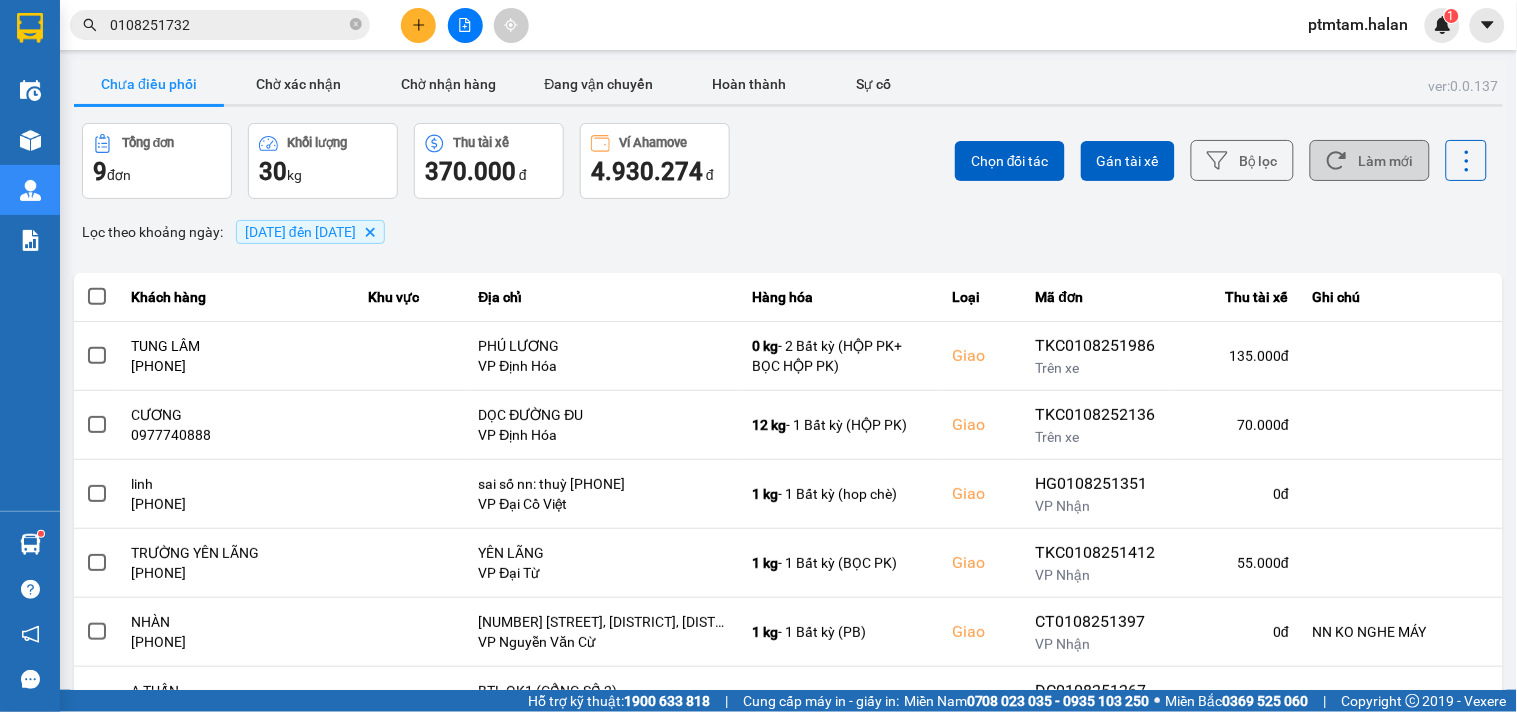click on "Làm mới" at bounding box center [1370, 160] 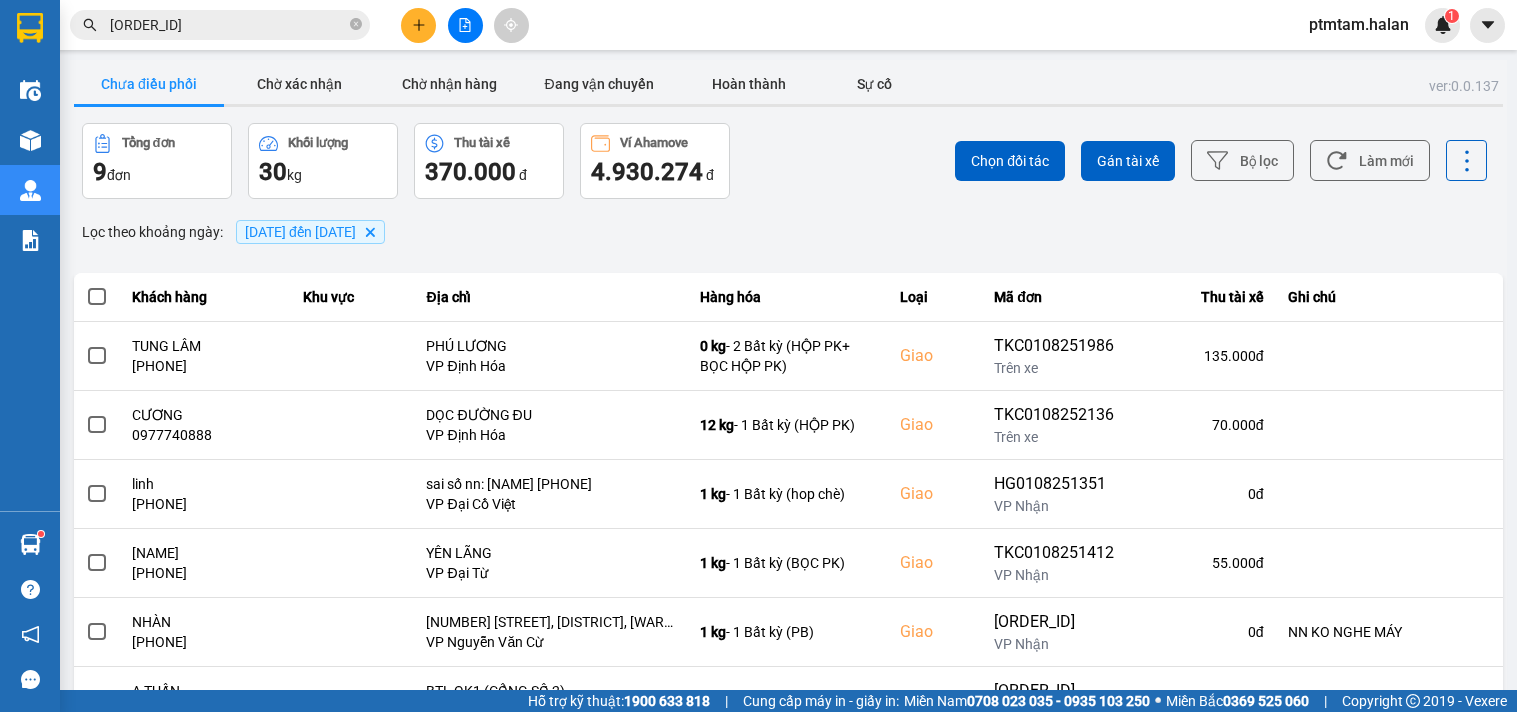 scroll, scrollTop: 0, scrollLeft: 0, axis: both 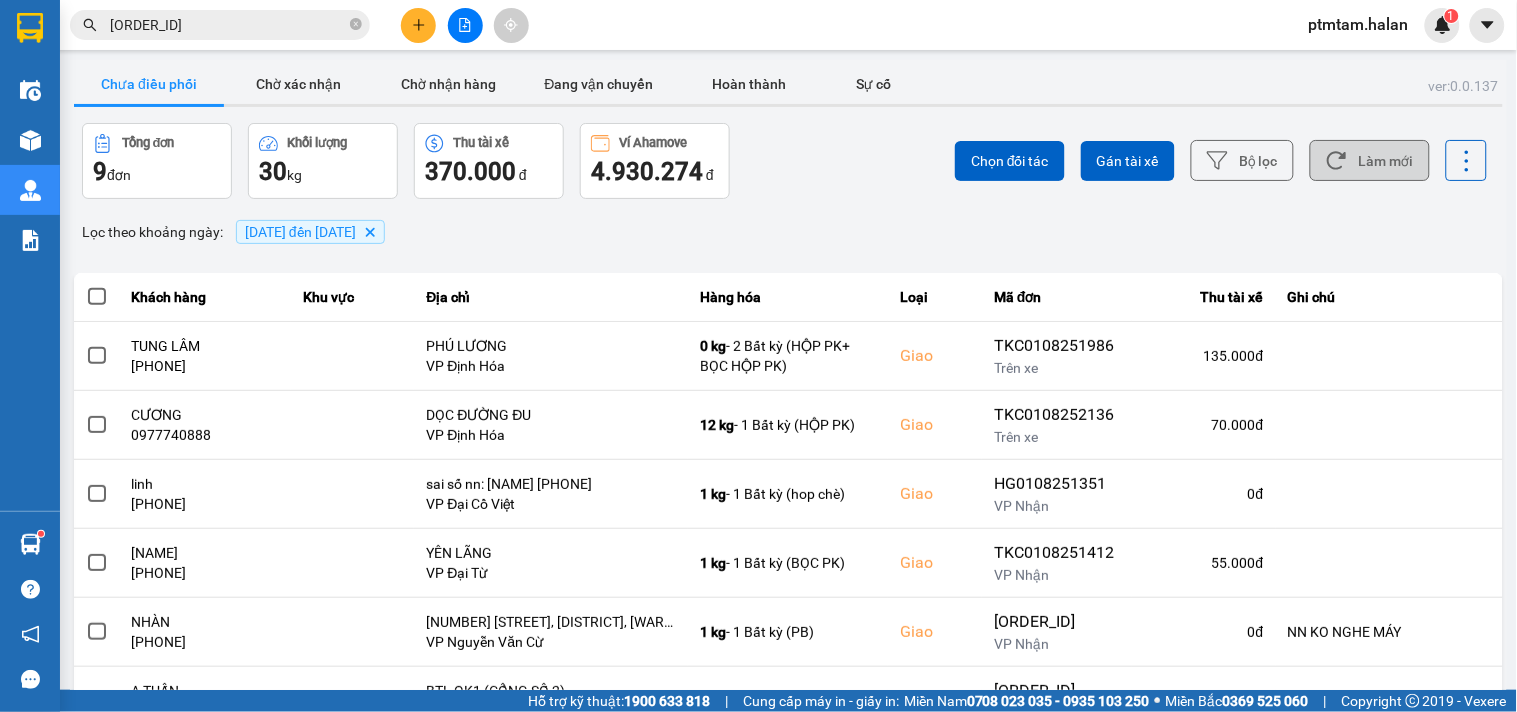 click on "Làm mới" at bounding box center (1370, 160) 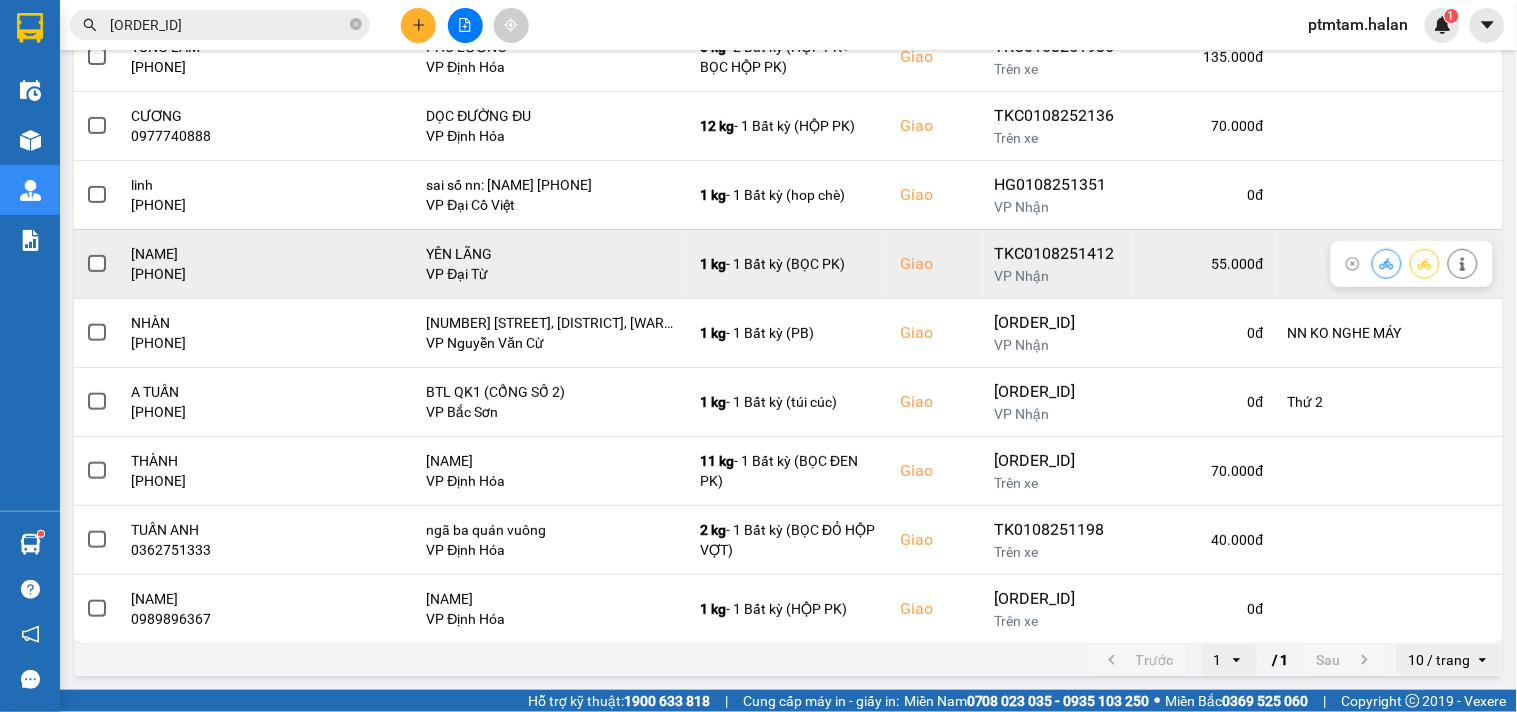 scroll, scrollTop: 0, scrollLeft: 0, axis: both 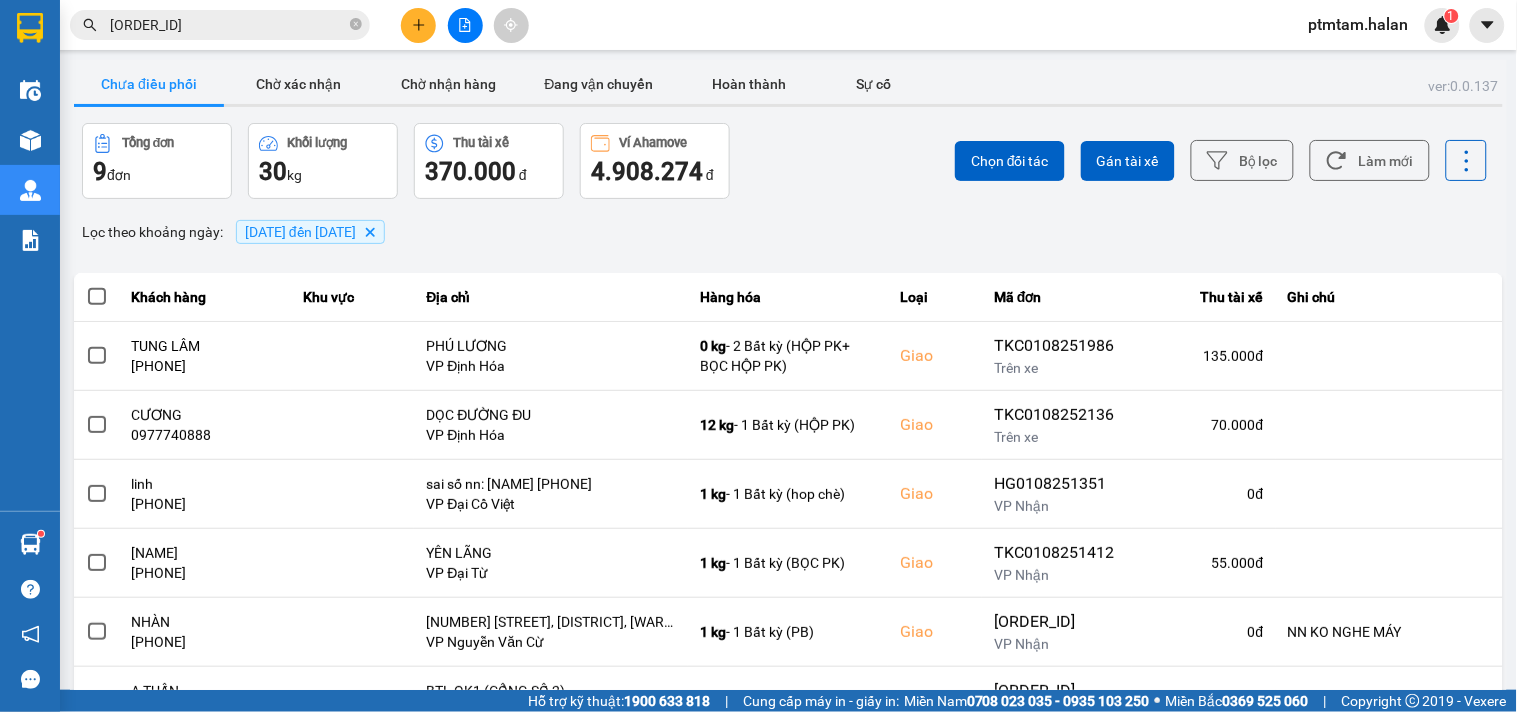 drag, startPoint x: 845, startPoint y: 216, endPoint x: 1262, endPoint y: 195, distance: 417.52844 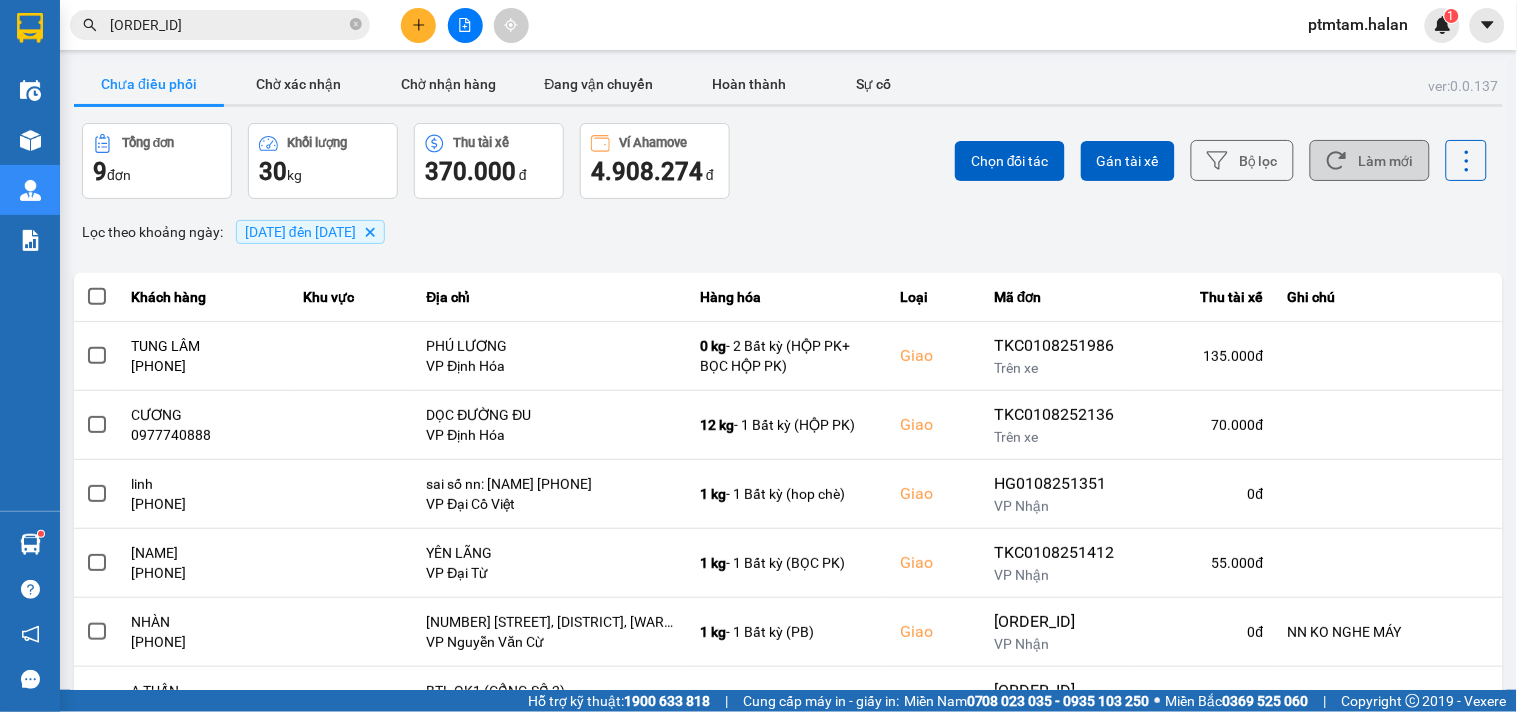 click on "Làm mới" at bounding box center [1370, 160] 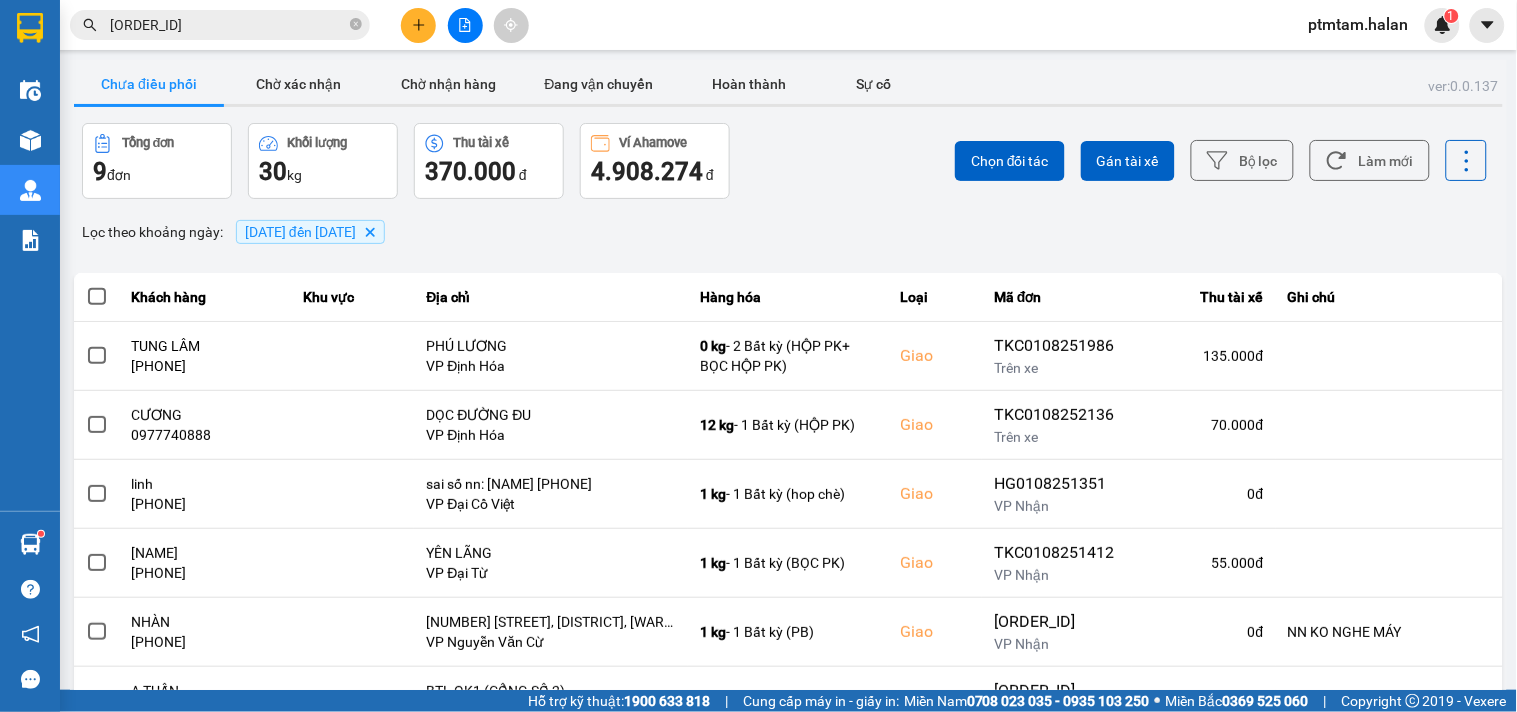 click on "Lọc theo khoảng ngày : 01/08/2025 đến 01/08/2025 Delete" at bounding box center [788, 232] 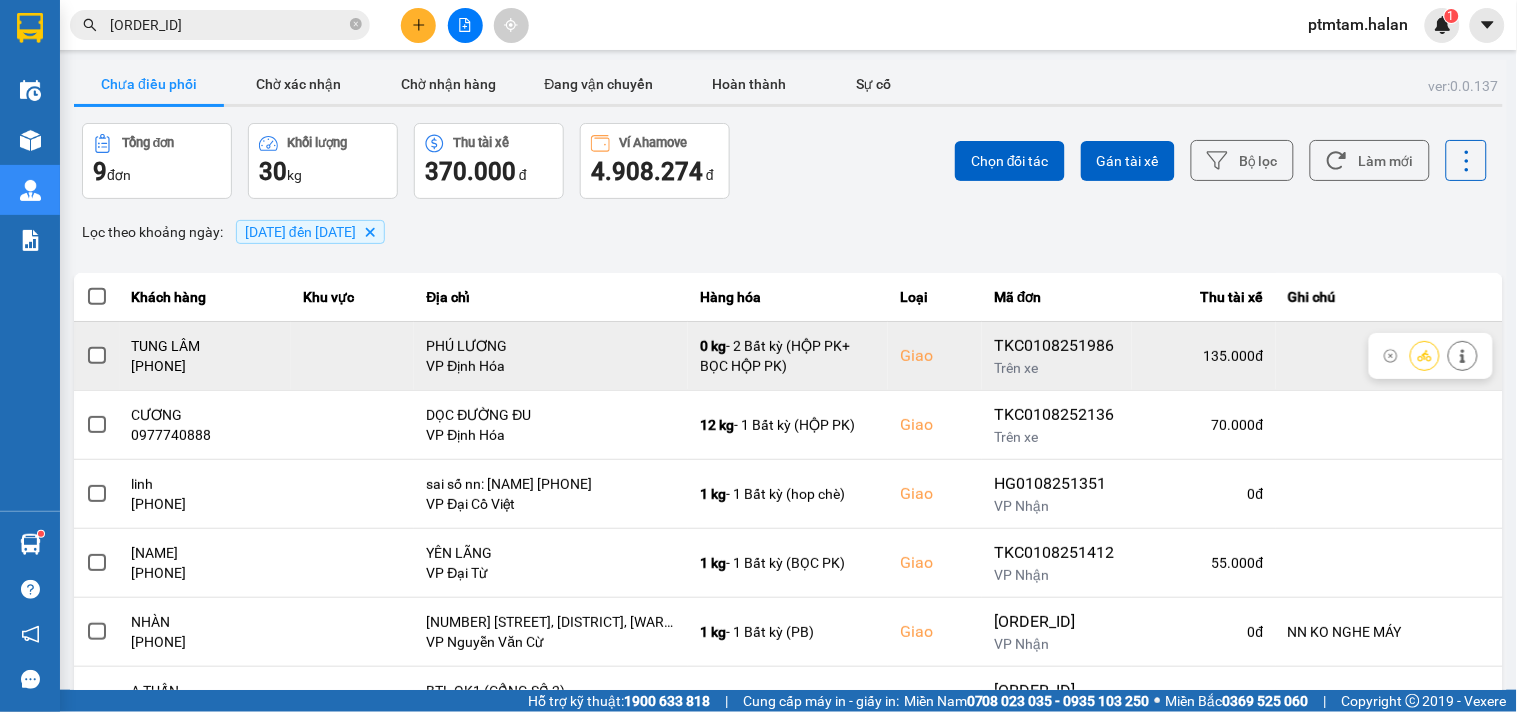 scroll, scrollTop: 300, scrollLeft: 0, axis: vertical 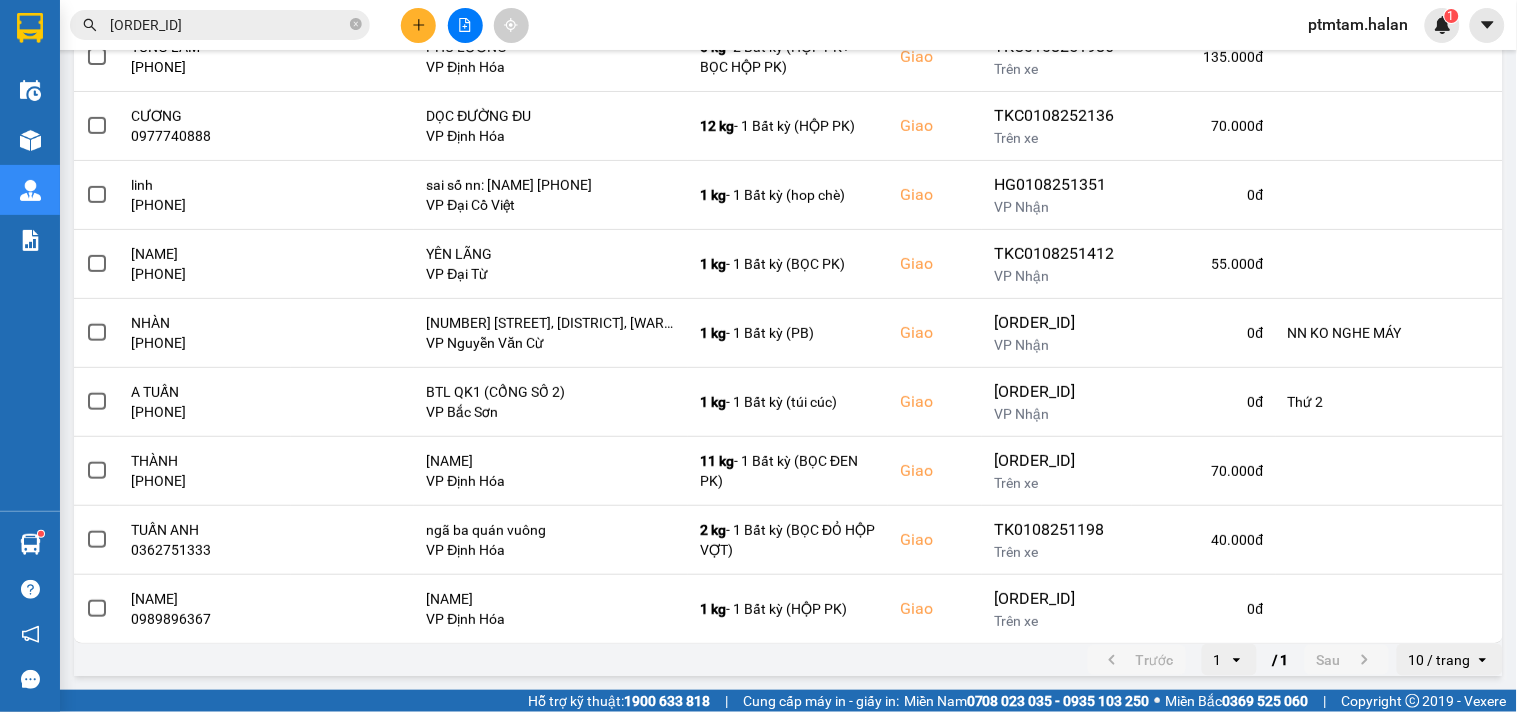 click on "Điều hành xe Kho hàng mới Quản Lý Quản lý chuyến Quản lý giao nhận mới Quản lý kiểm kho Báo cáo" at bounding box center [30, 288] 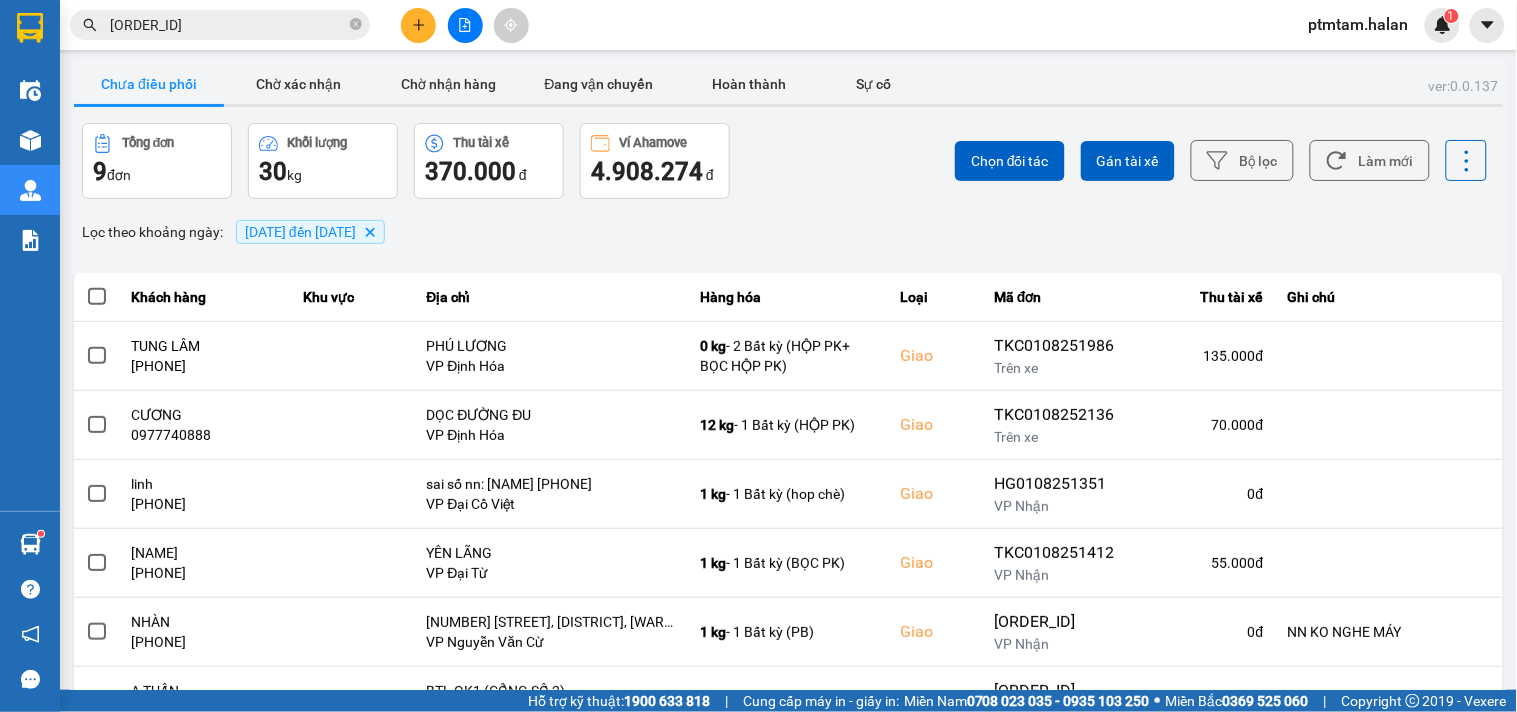 drag, startPoint x: 828, startPoint y: 200, endPoint x: 956, endPoint y: 195, distance: 128.09763 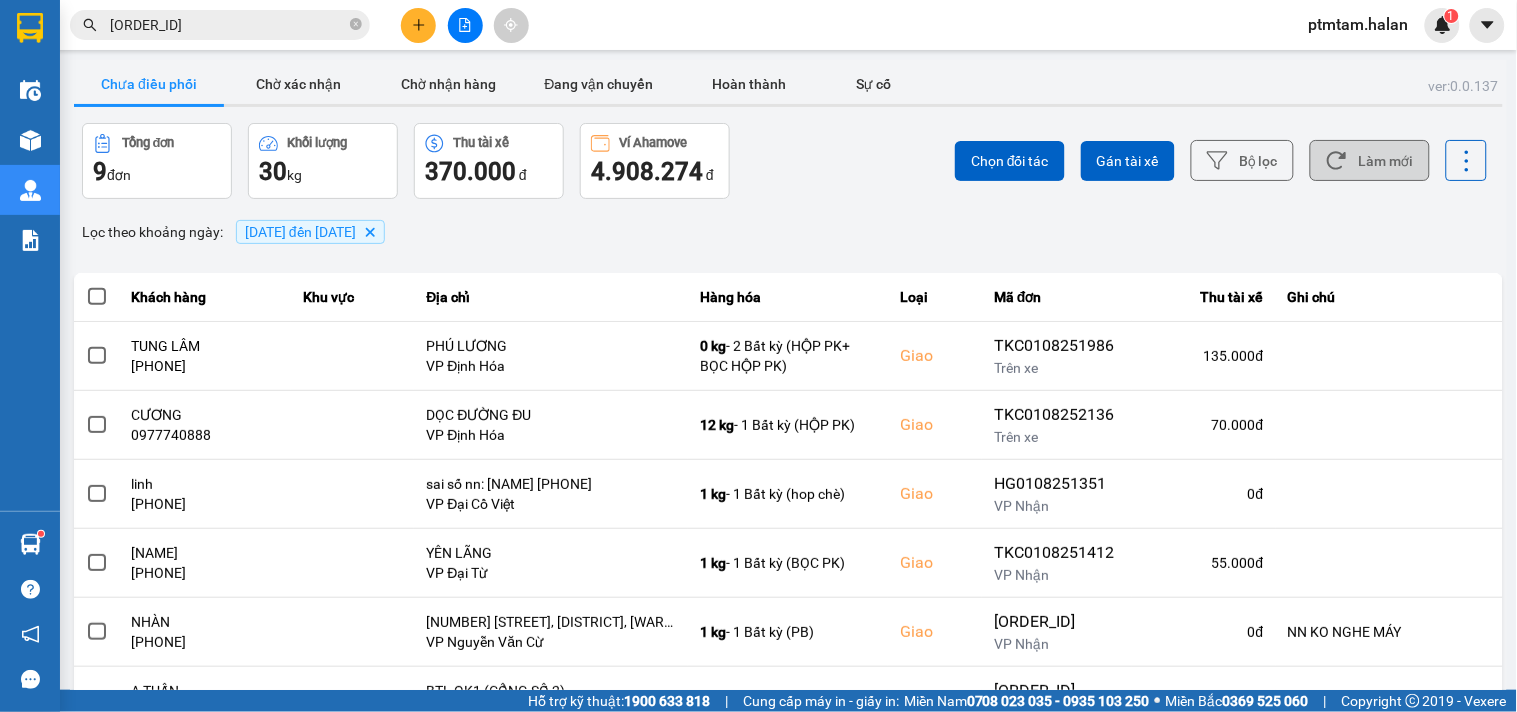 click on "Làm mới" at bounding box center [1370, 160] 